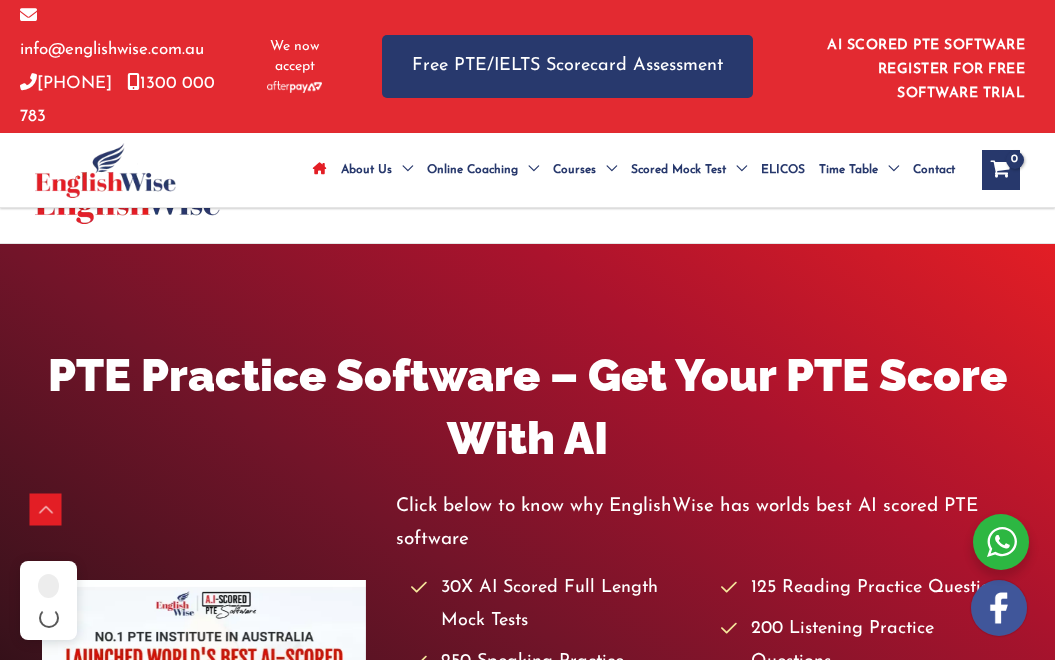 scroll, scrollTop: 776, scrollLeft: 0, axis: vertical 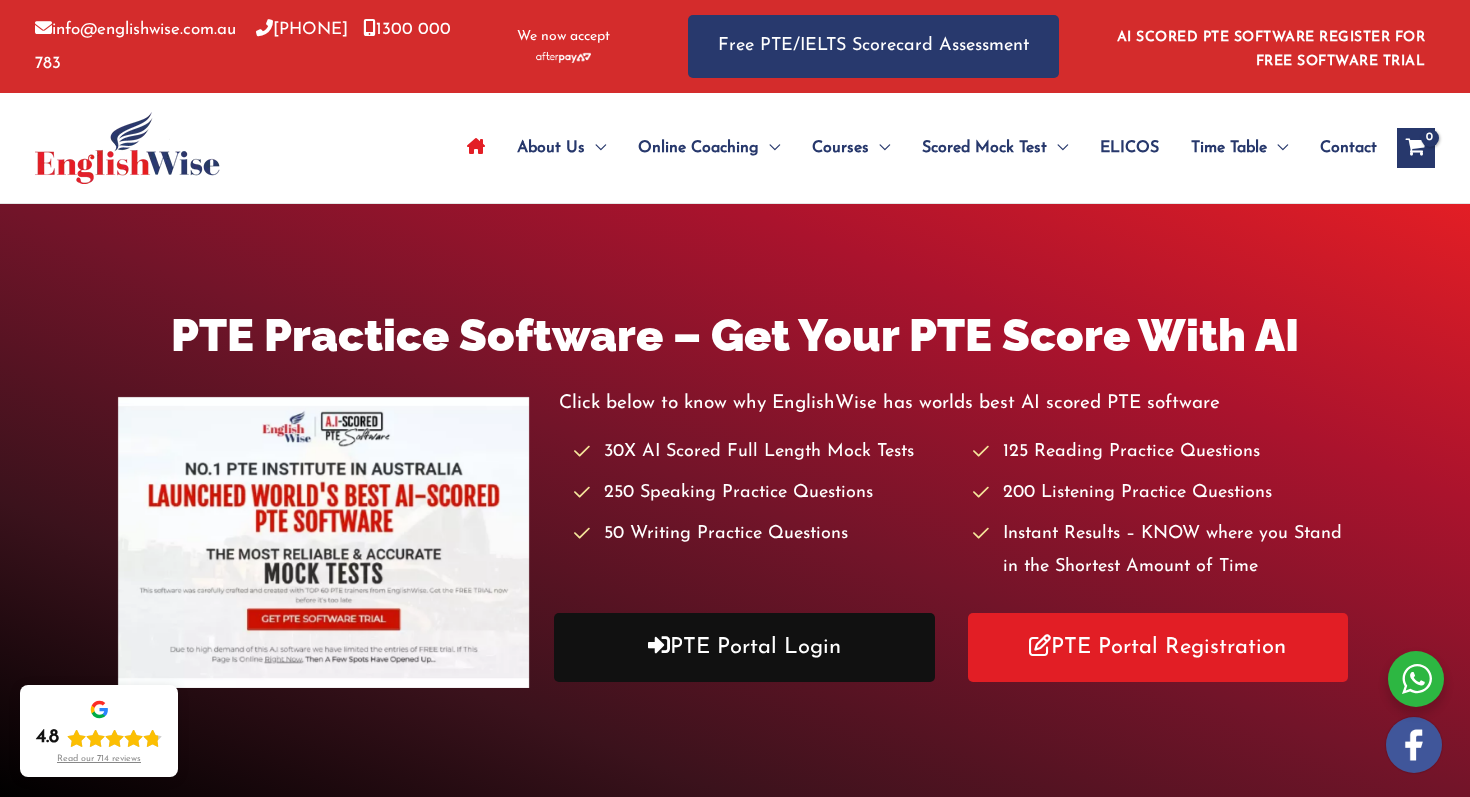 click on "PTE Portal Login" at bounding box center [744, 647] 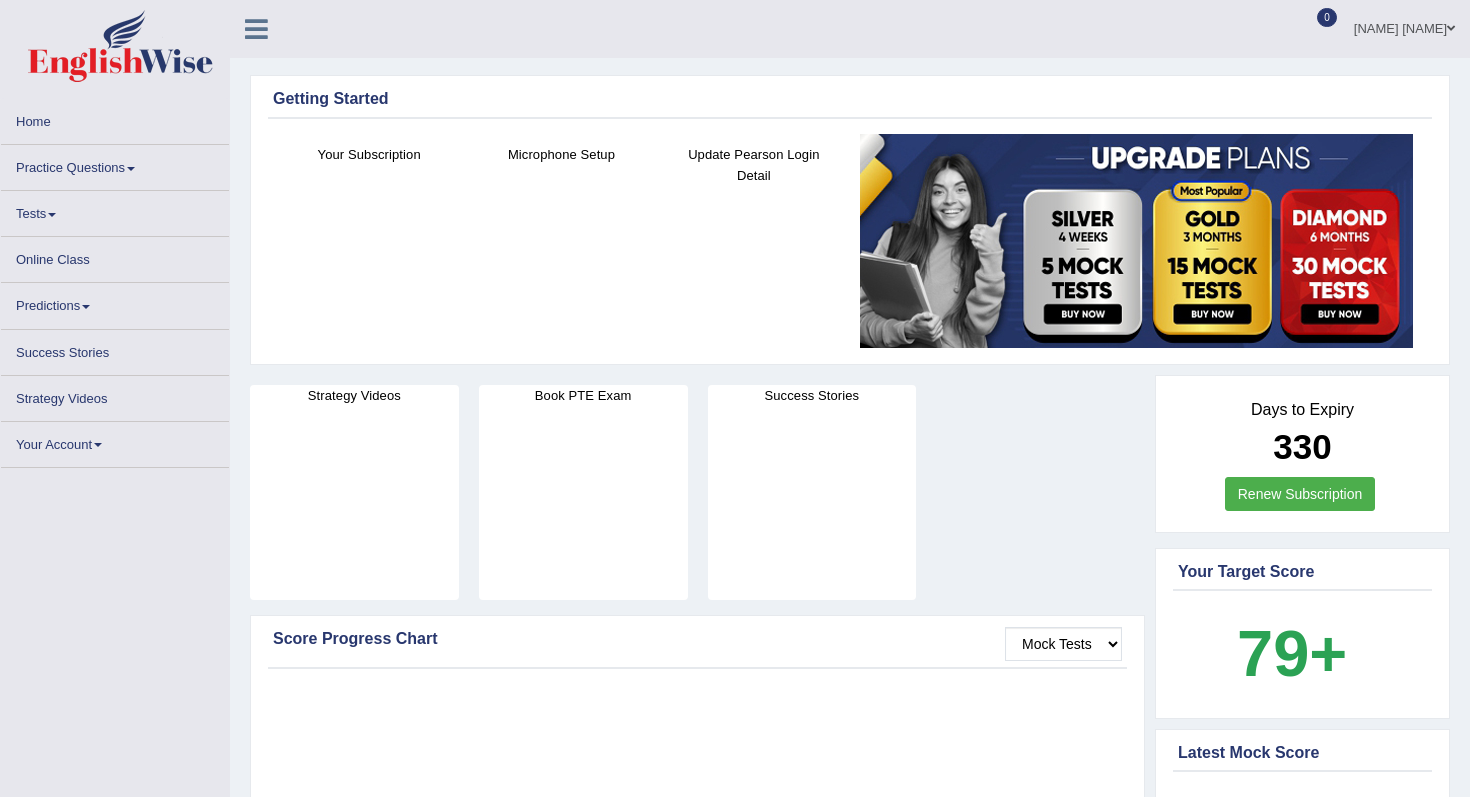 scroll, scrollTop: 0, scrollLeft: 0, axis: both 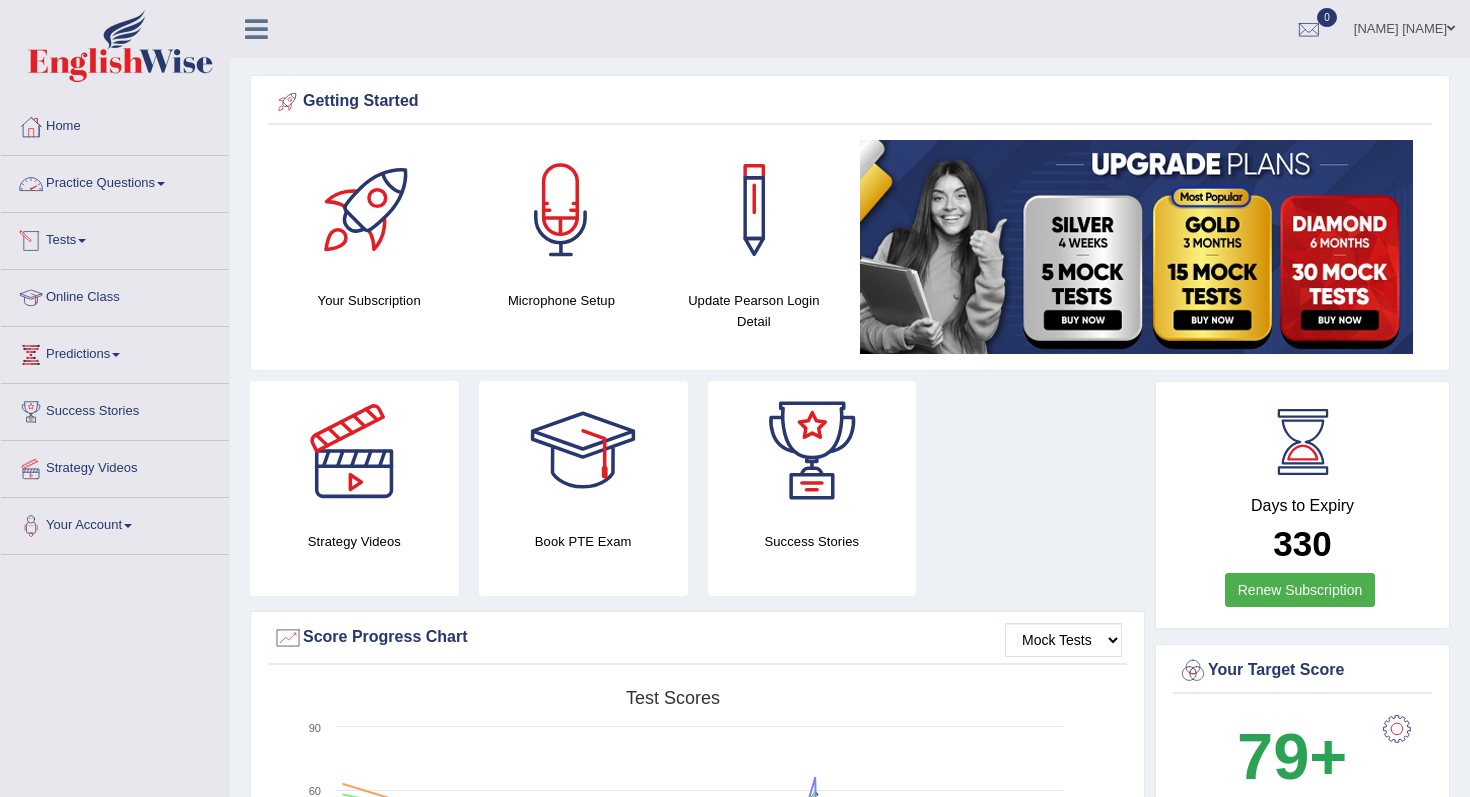 click on "Practice Questions" at bounding box center [115, 181] 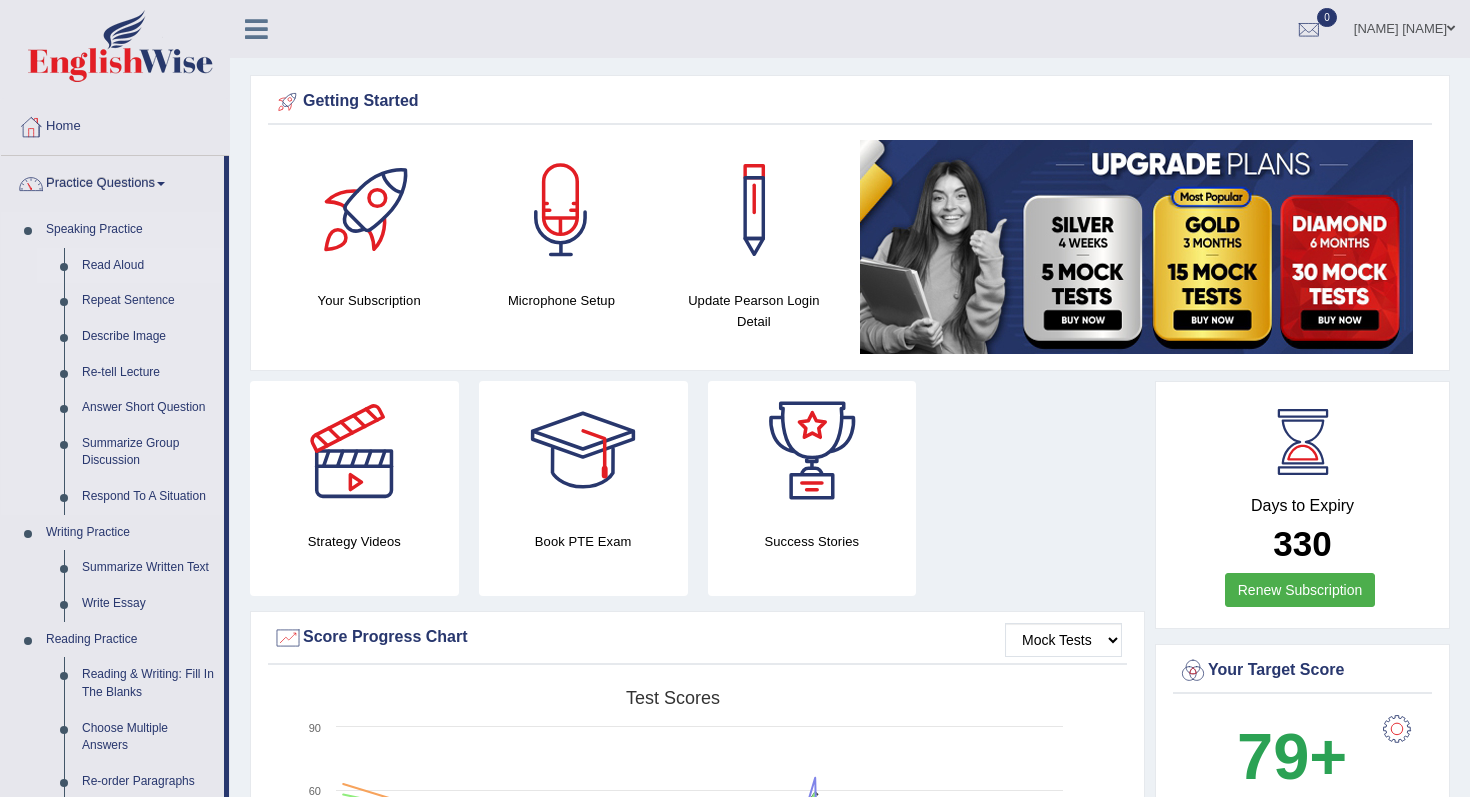 click on "Read Aloud" at bounding box center (148, 266) 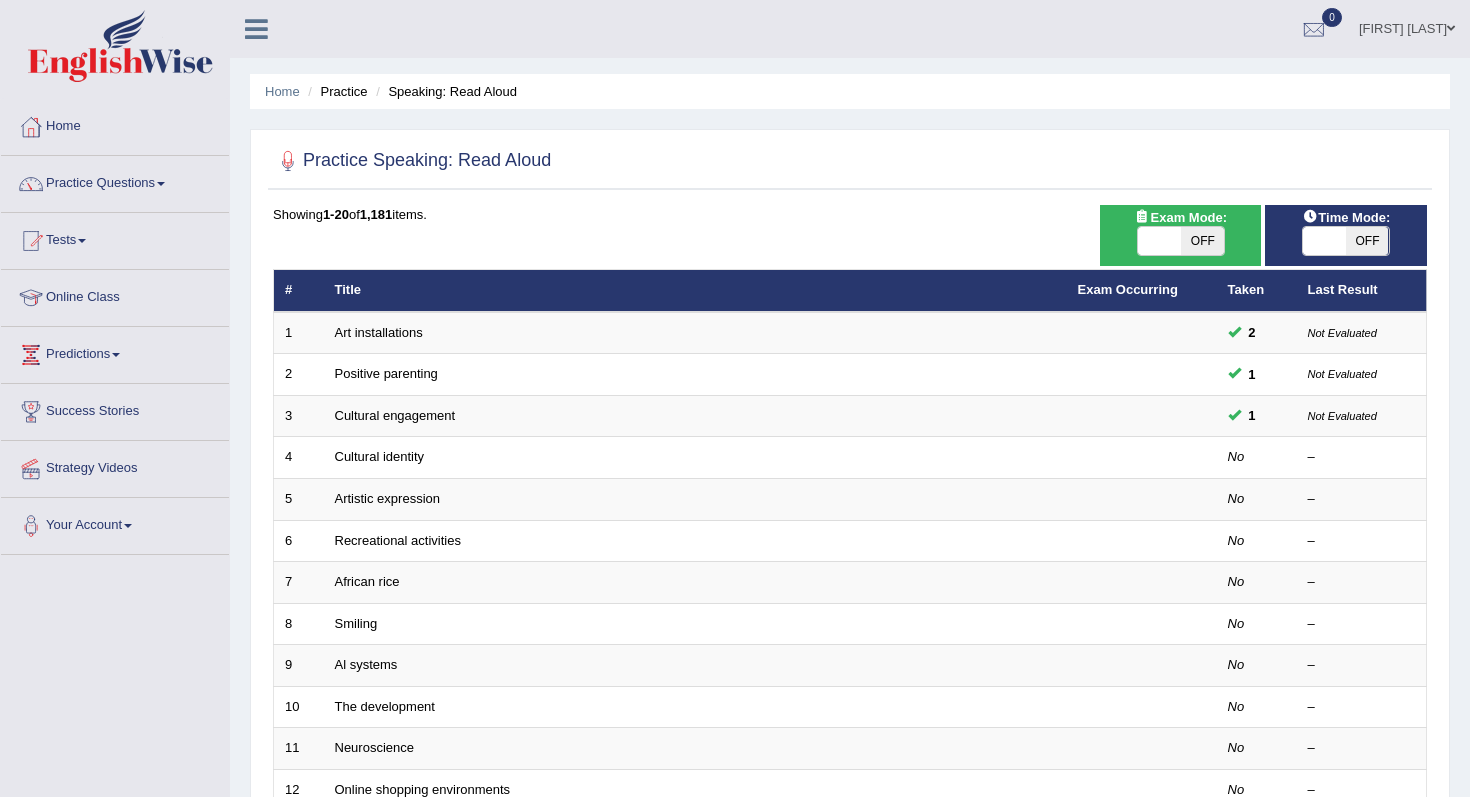 scroll, scrollTop: 0, scrollLeft: 0, axis: both 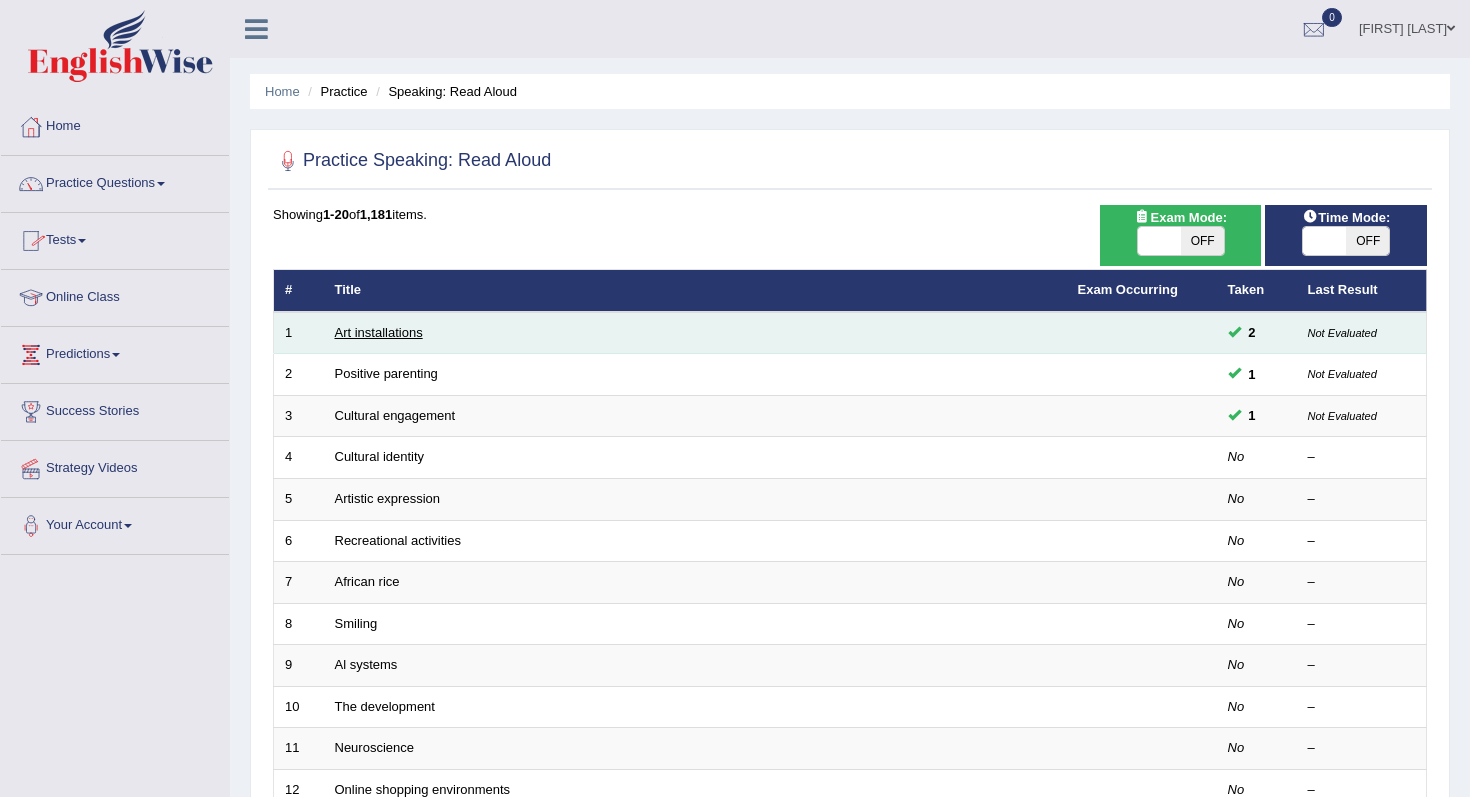 click on "Art installations" at bounding box center (379, 332) 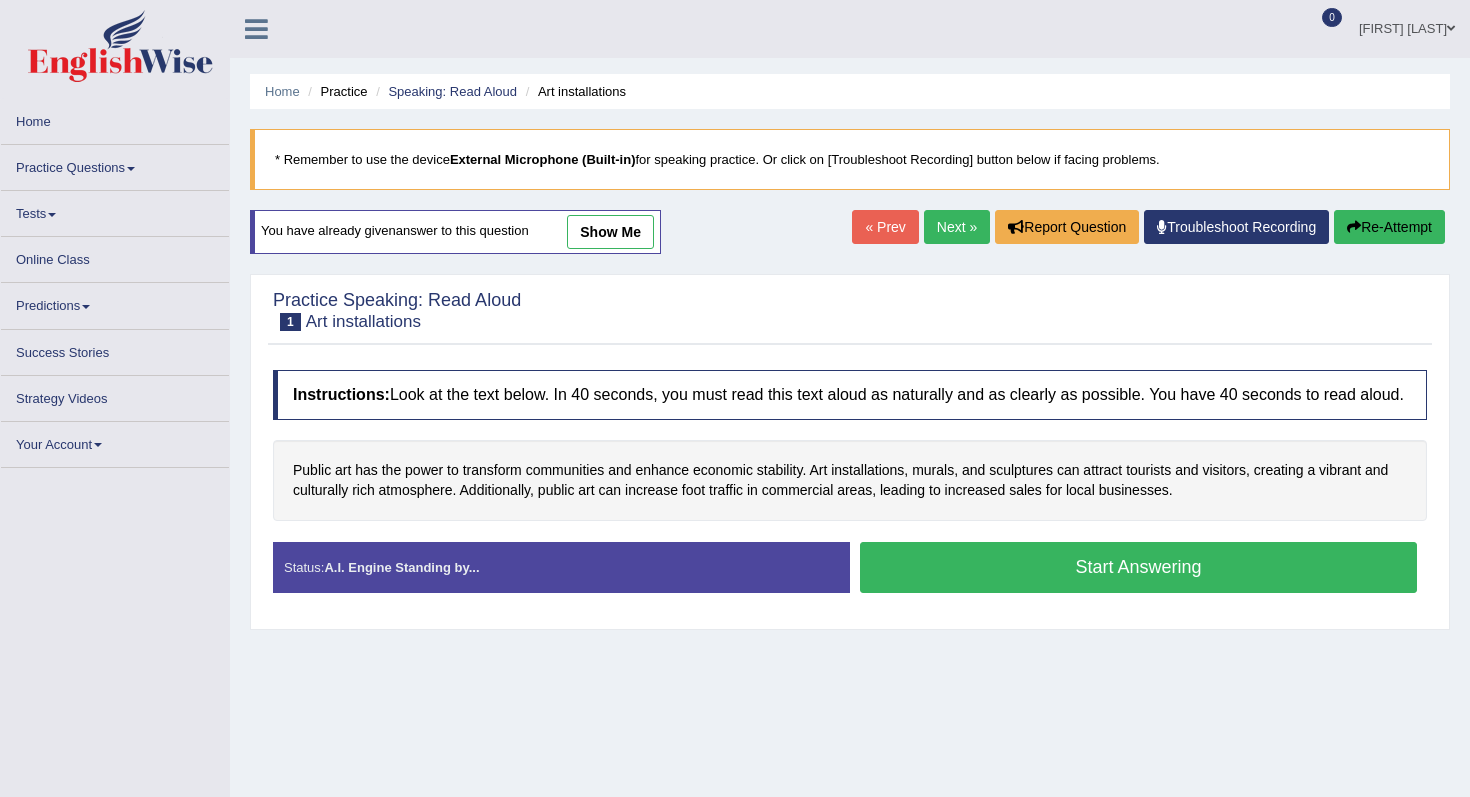 scroll, scrollTop: 0, scrollLeft: 0, axis: both 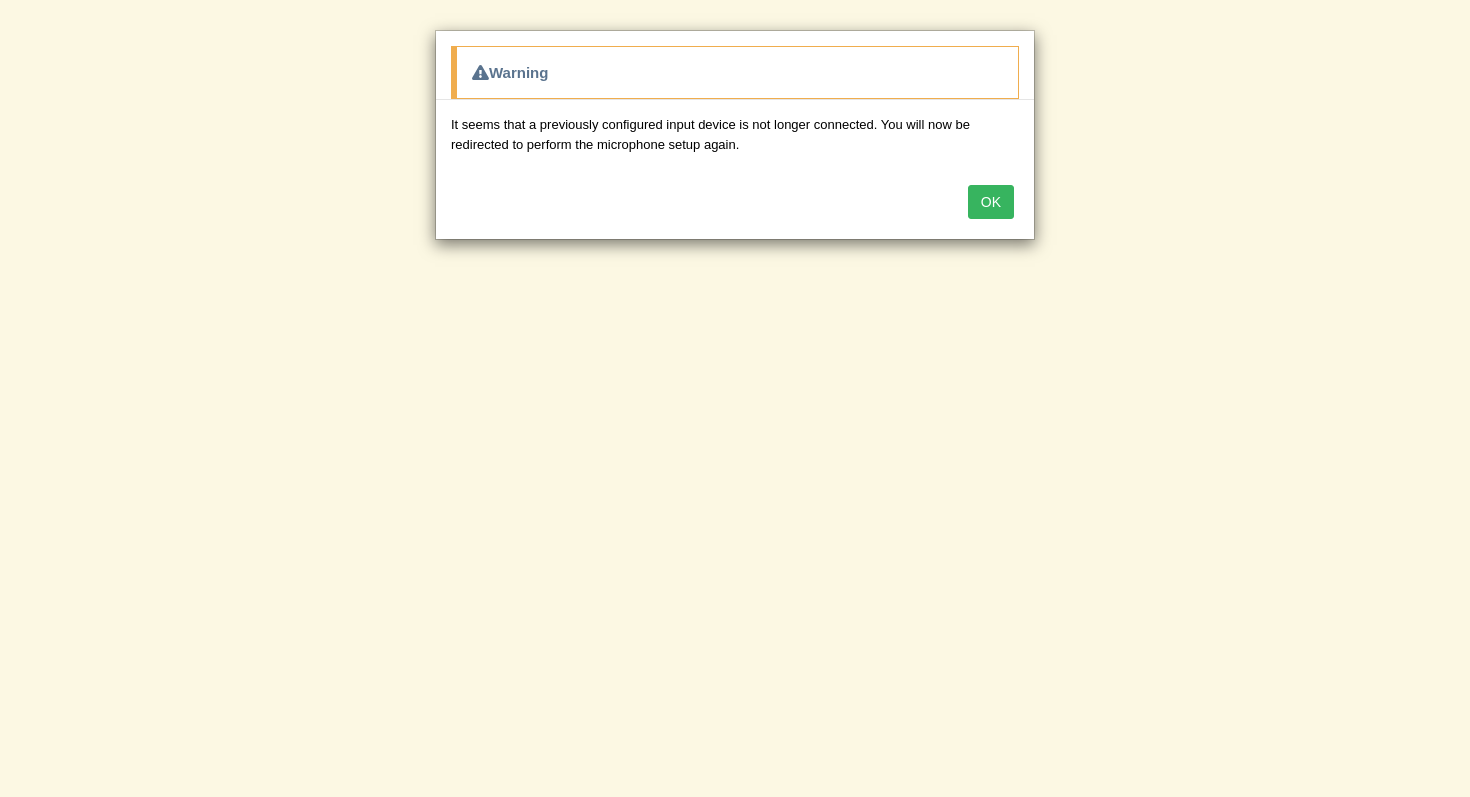 click on "OK" at bounding box center [991, 202] 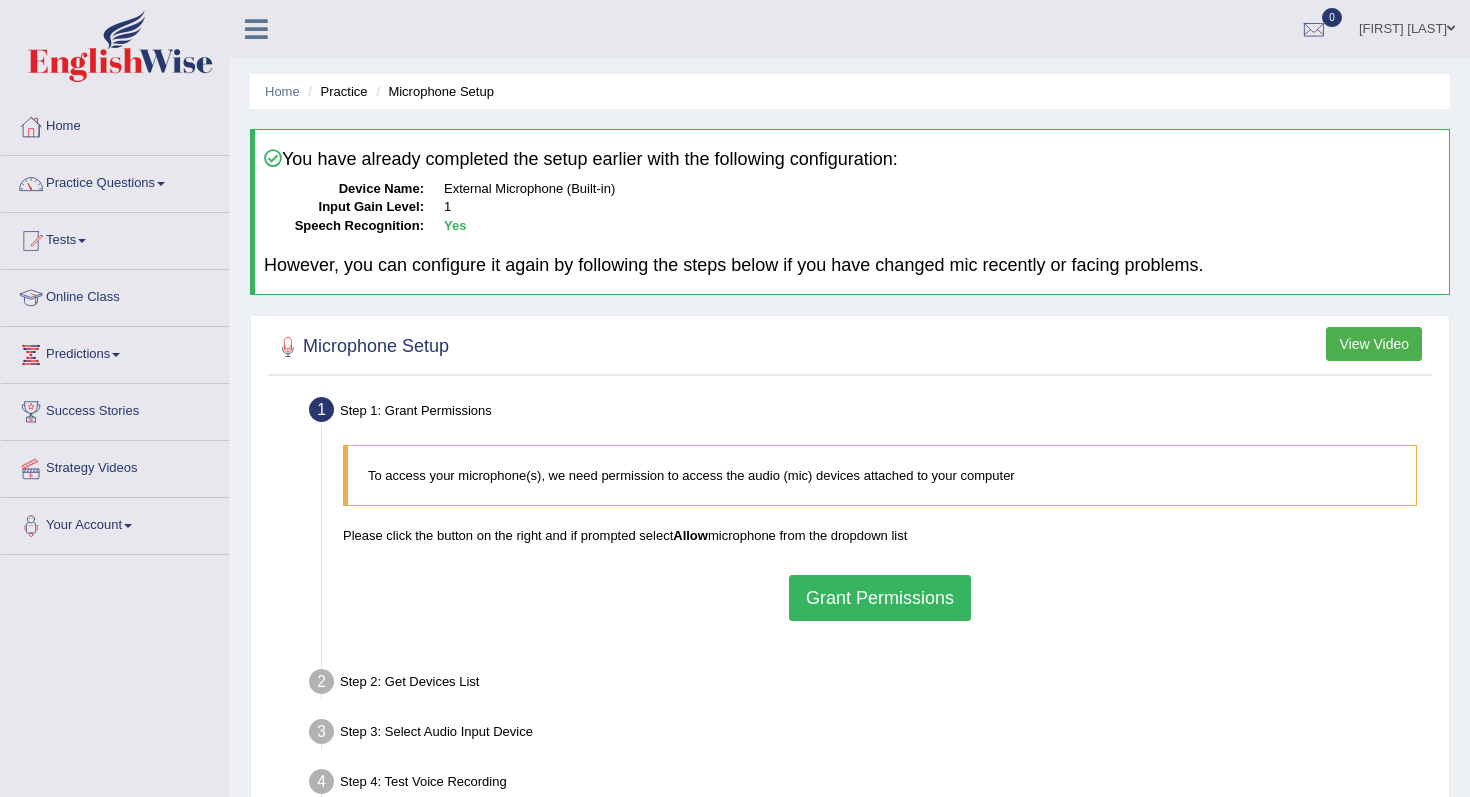 scroll, scrollTop: 0, scrollLeft: 0, axis: both 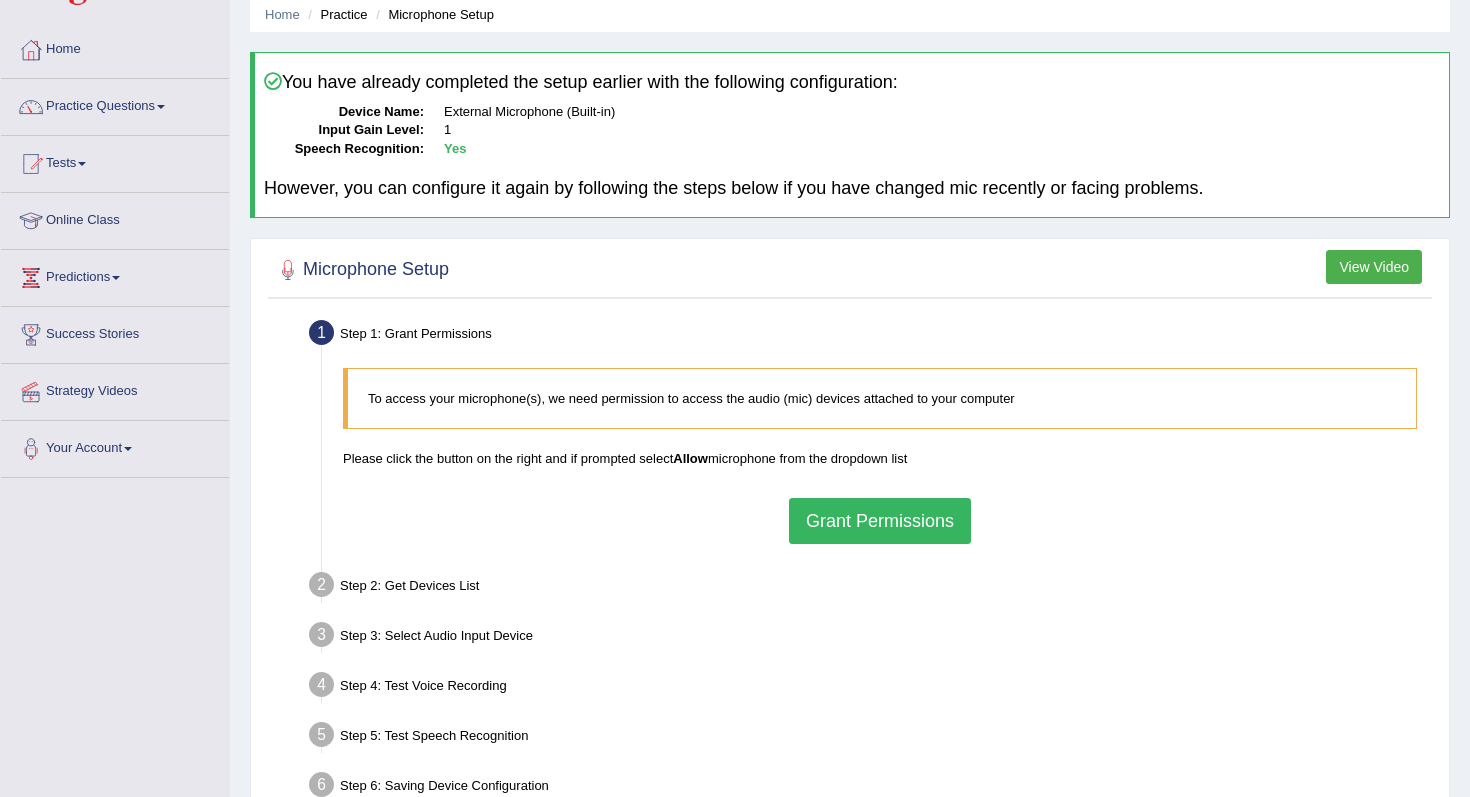 click on "Grant Permissions" at bounding box center [880, 521] 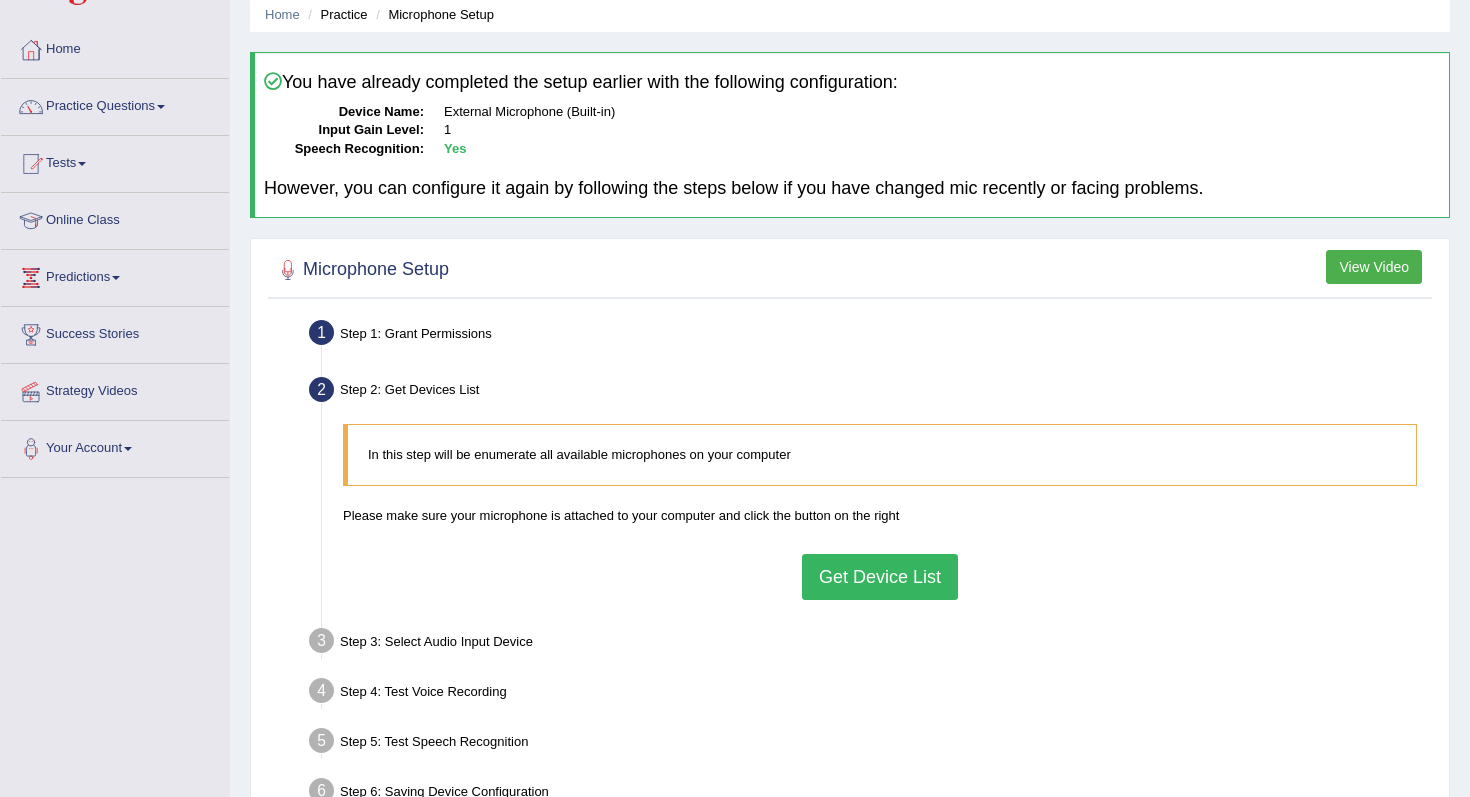 click on "Get Device List" at bounding box center (880, 577) 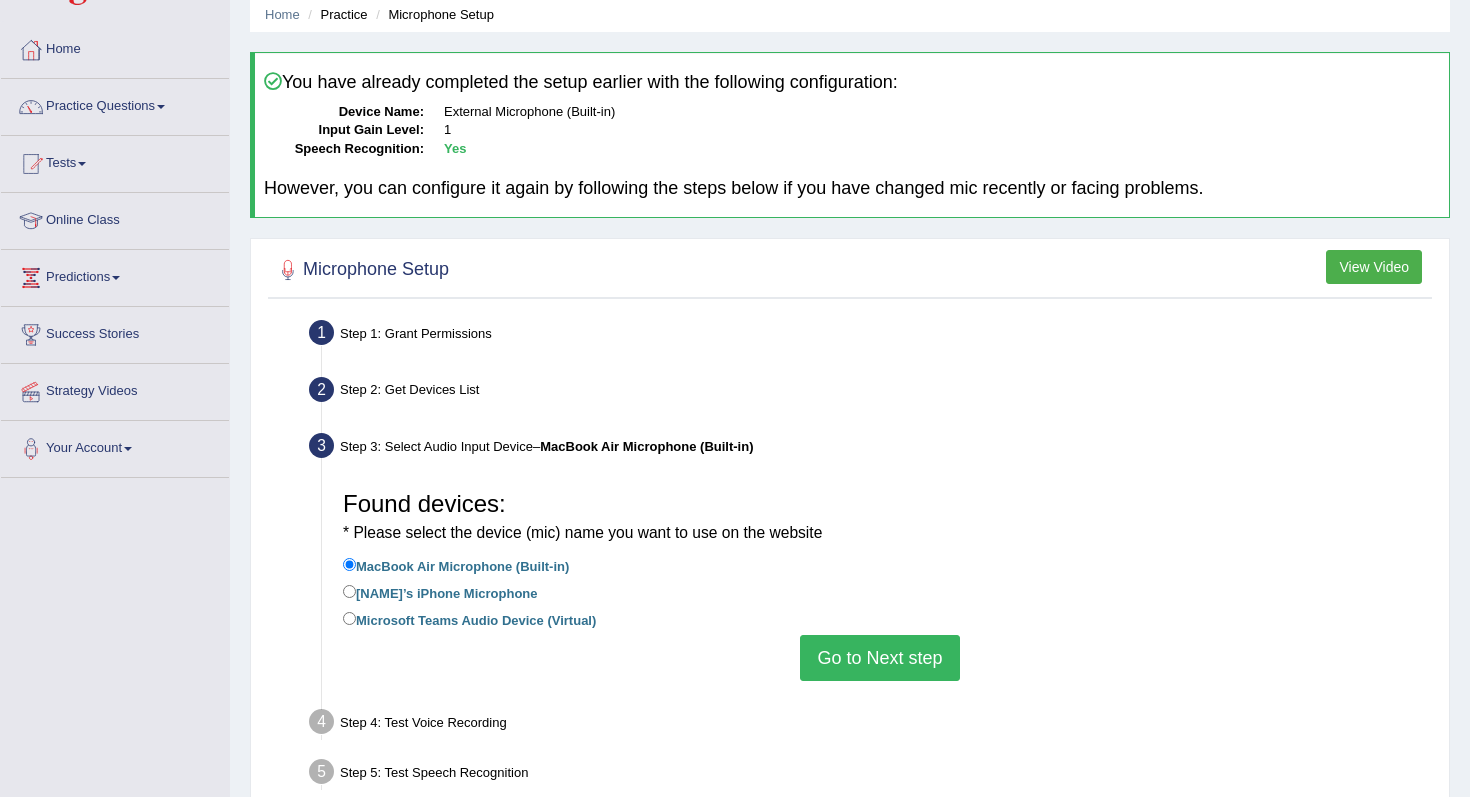 click on "Go to Next step" at bounding box center (879, 658) 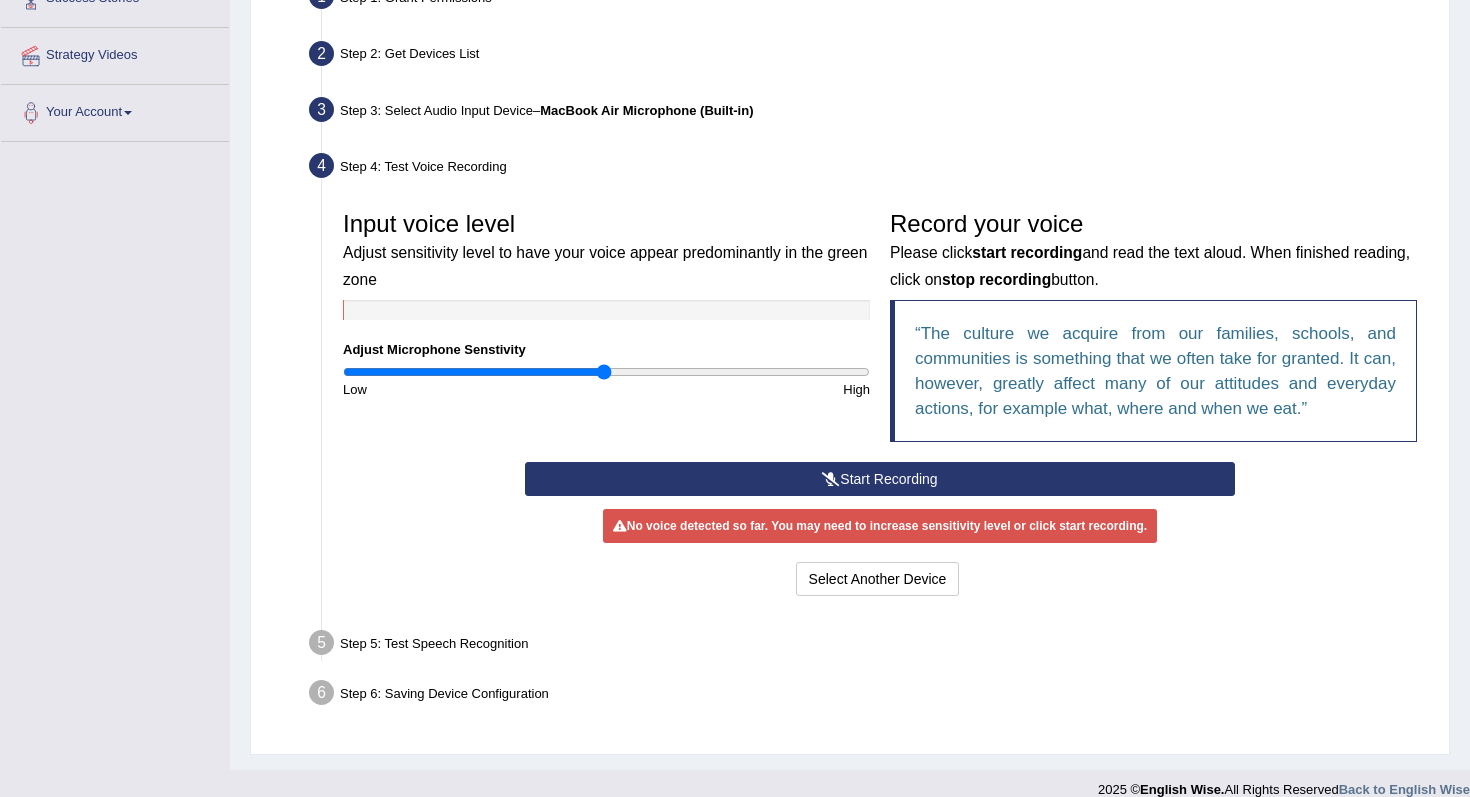 scroll, scrollTop: 426, scrollLeft: 0, axis: vertical 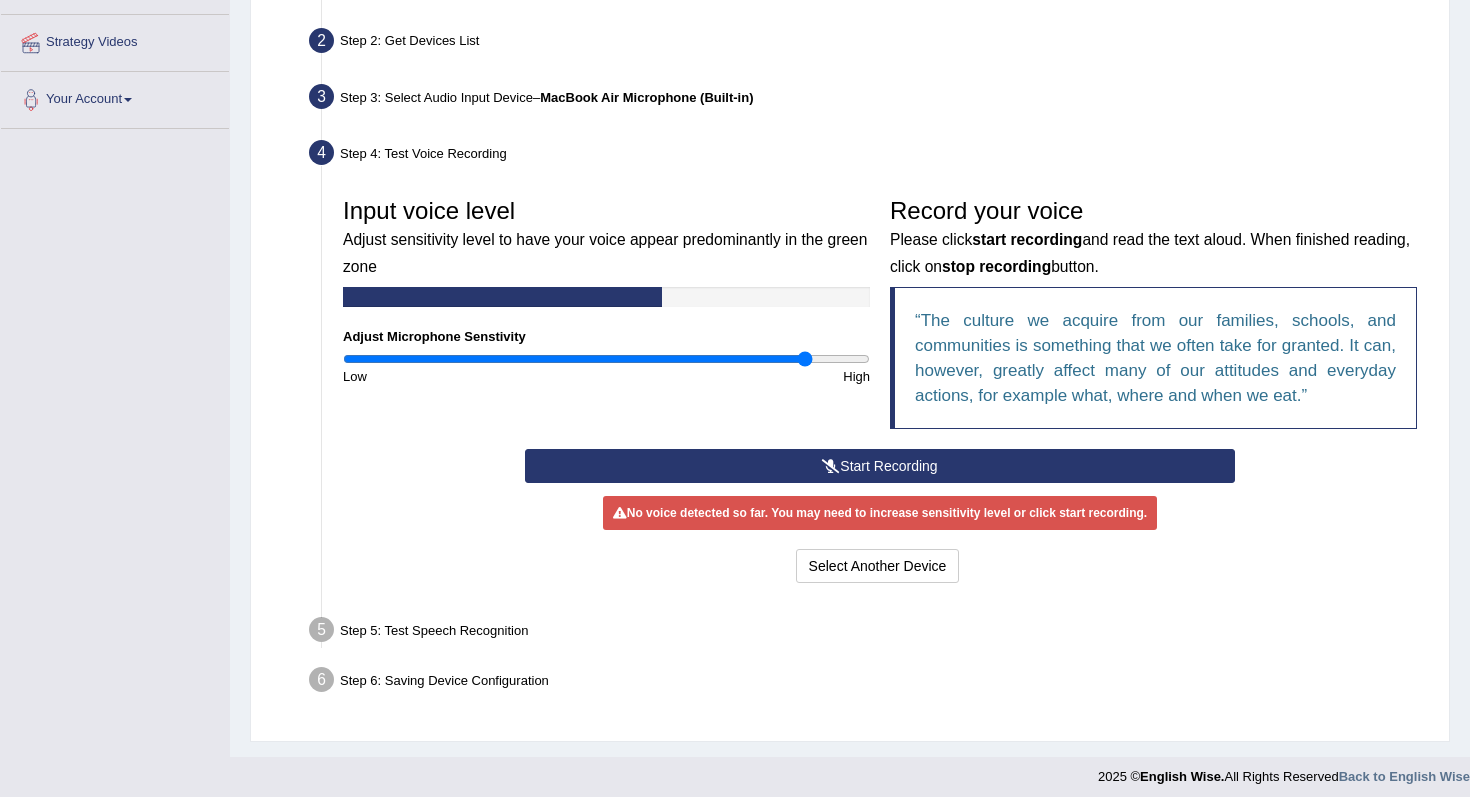 drag, startPoint x: 610, startPoint y: 358, endPoint x: 803, endPoint y: 363, distance: 193.06476 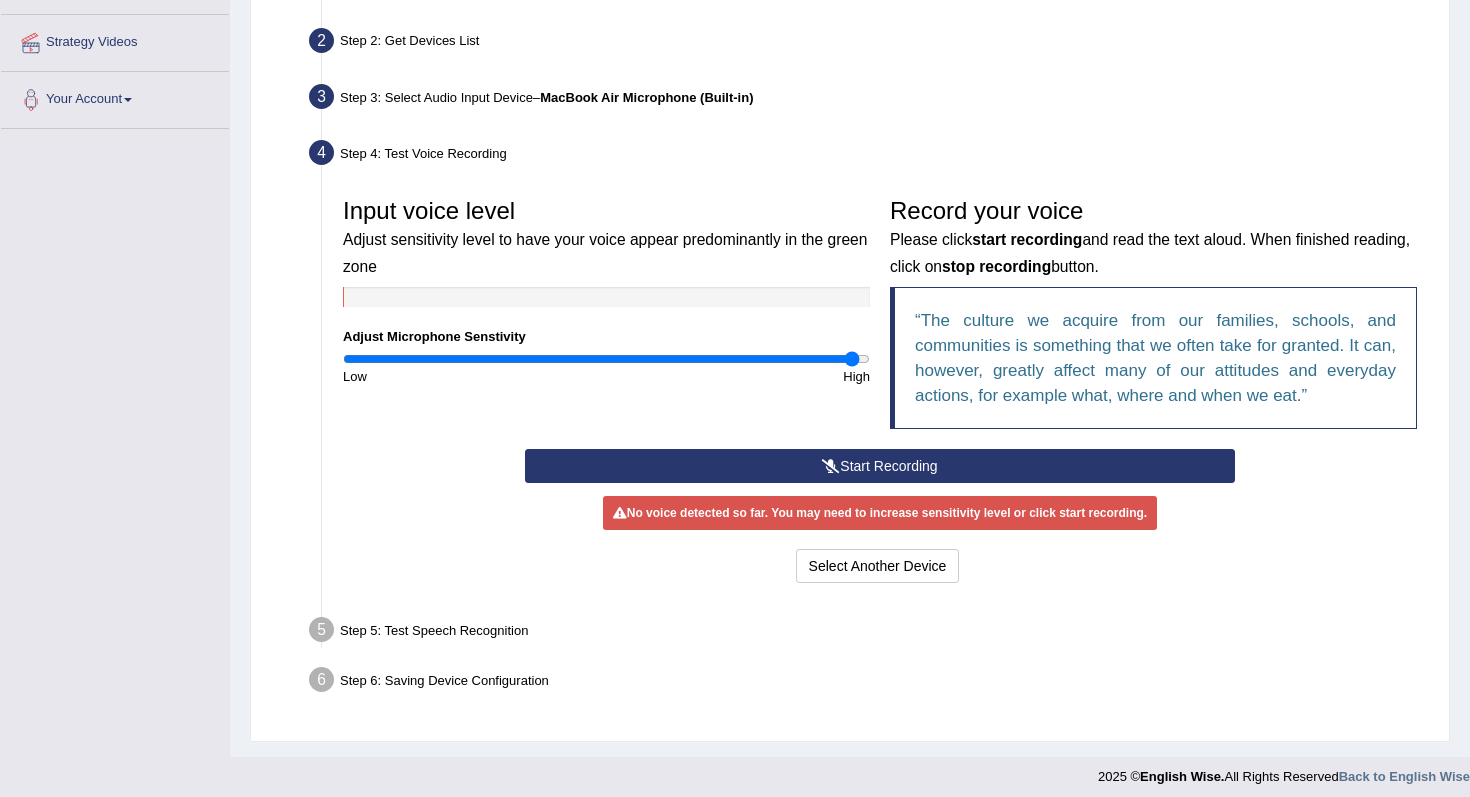 drag, startPoint x: 803, startPoint y: 363, endPoint x: 853, endPoint y: 358, distance: 50.24938 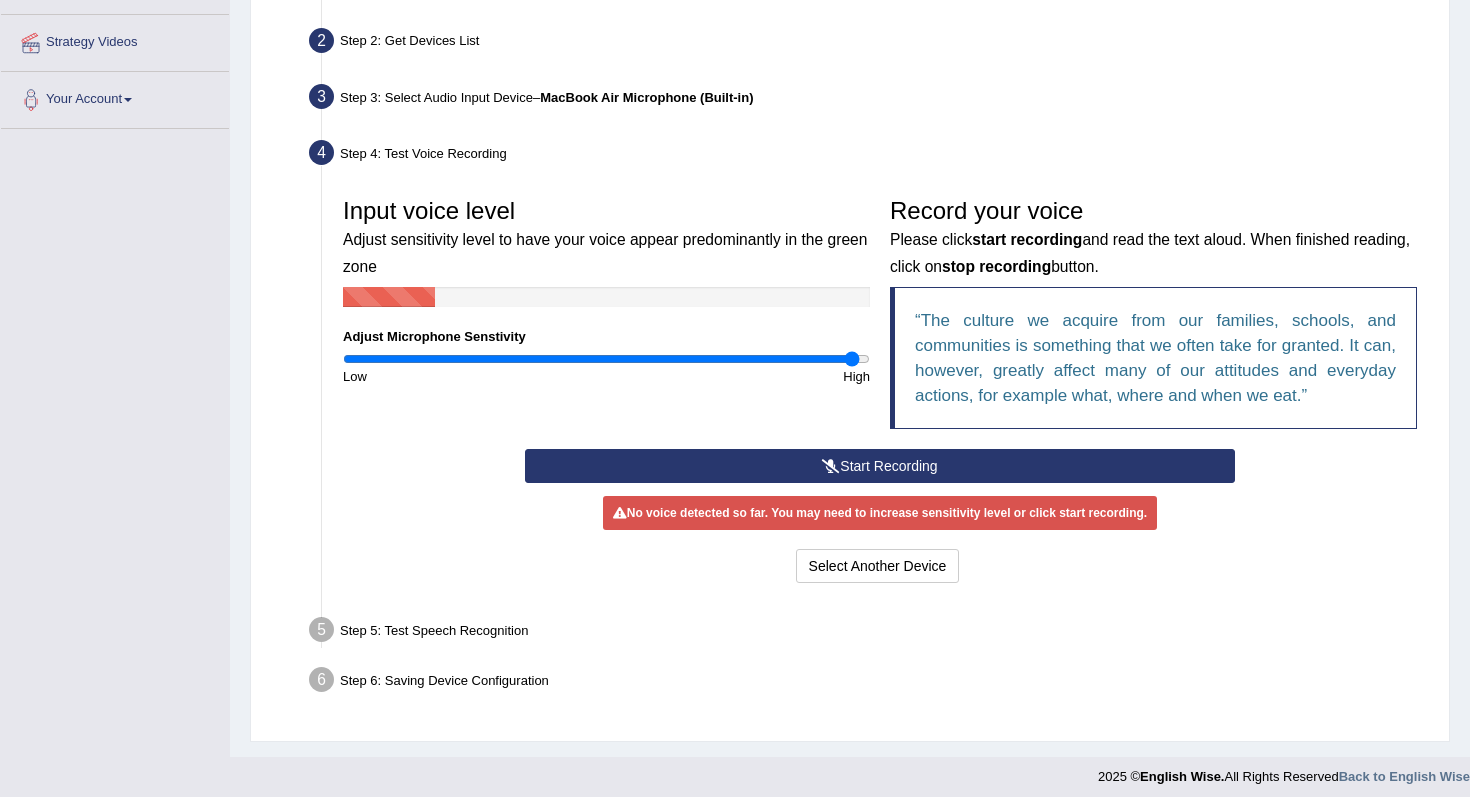 click on "Start Recording" at bounding box center (879, 466) 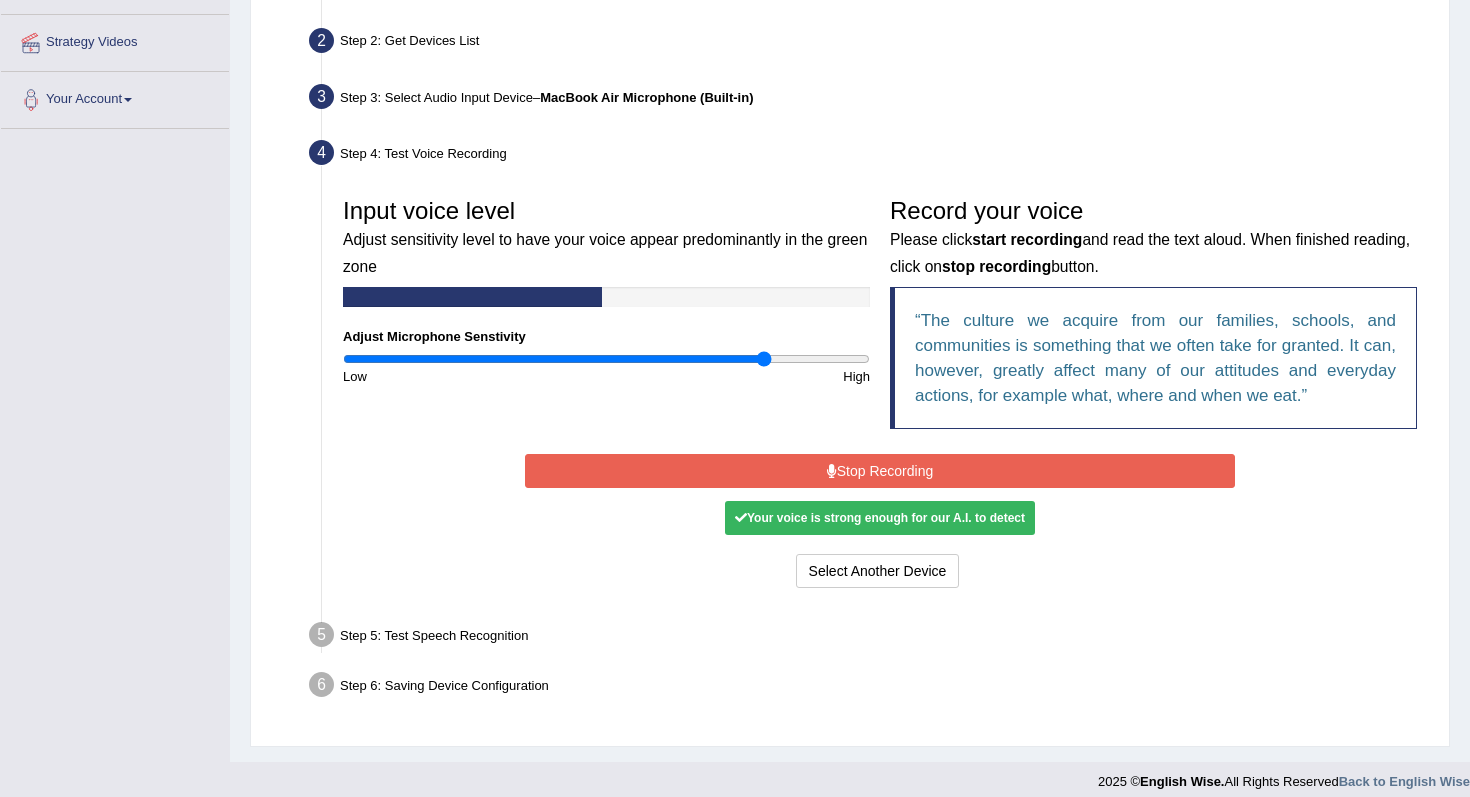 drag, startPoint x: 849, startPoint y: 356, endPoint x: 764, endPoint y: 370, distance: 86.145226 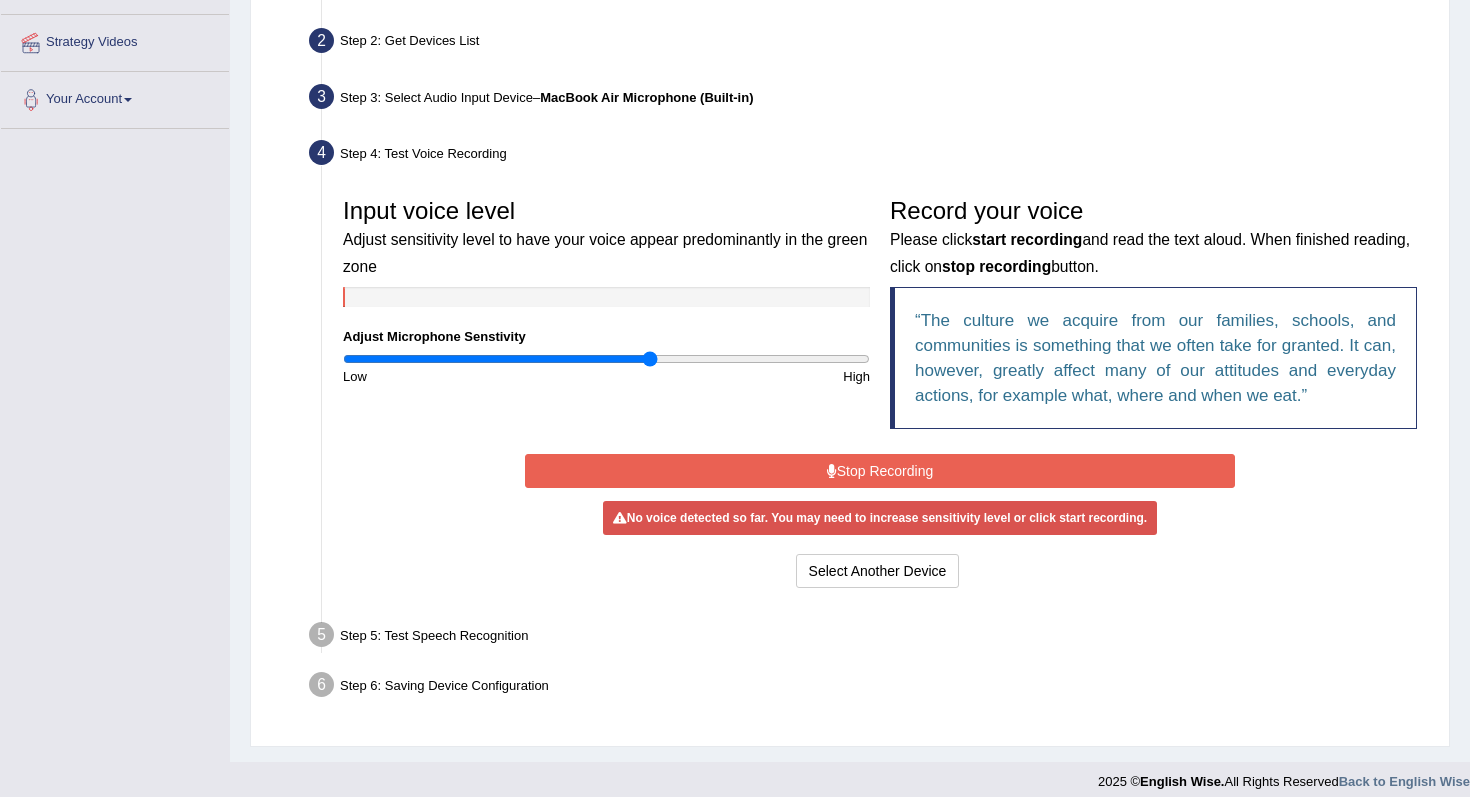 drag, startPoint x: 768, startPoint y: 357, endPoint x: 650, endPoint y: 355, distance: 118.016945 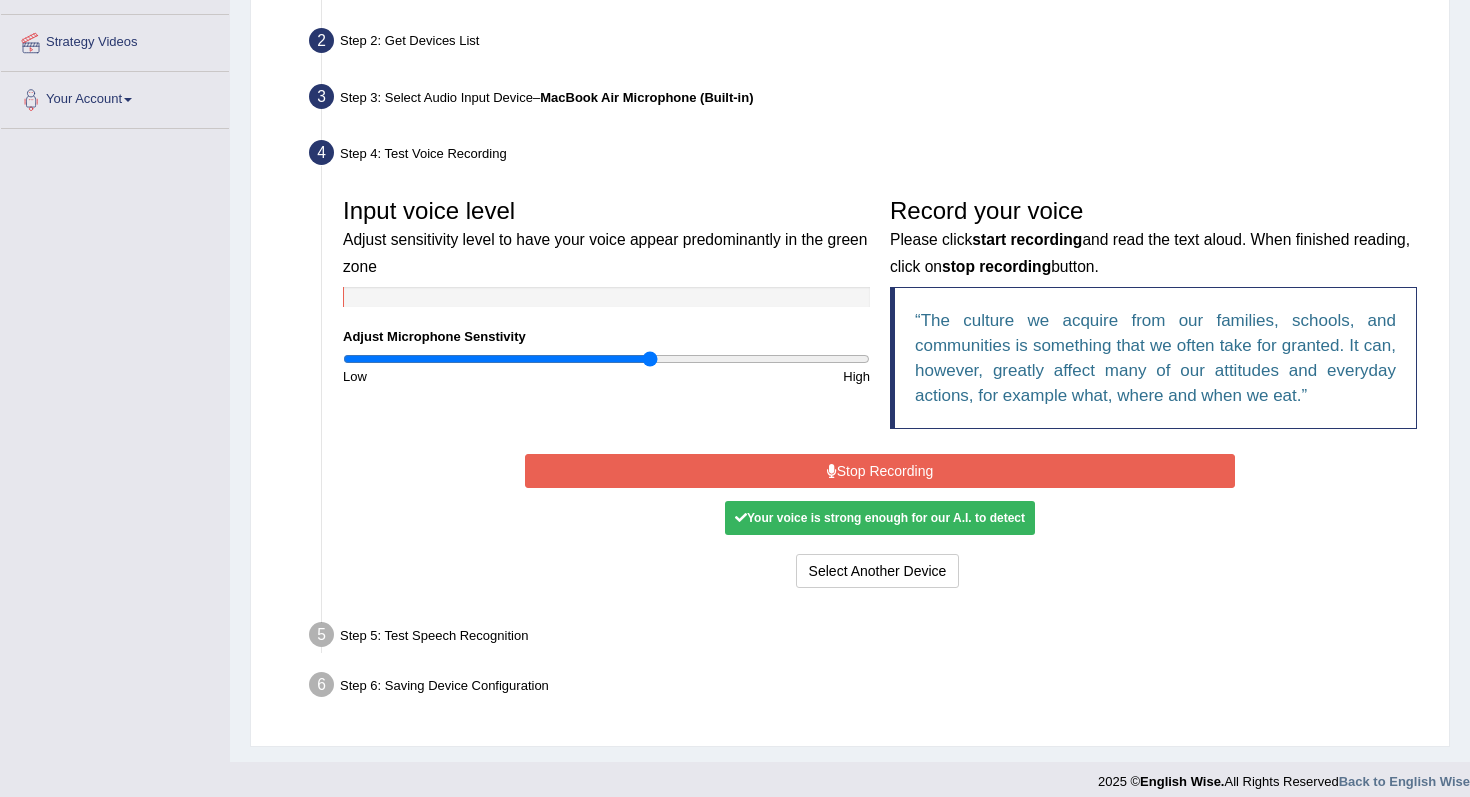 click on "Stop Recording" at bounding box center (879, 471) 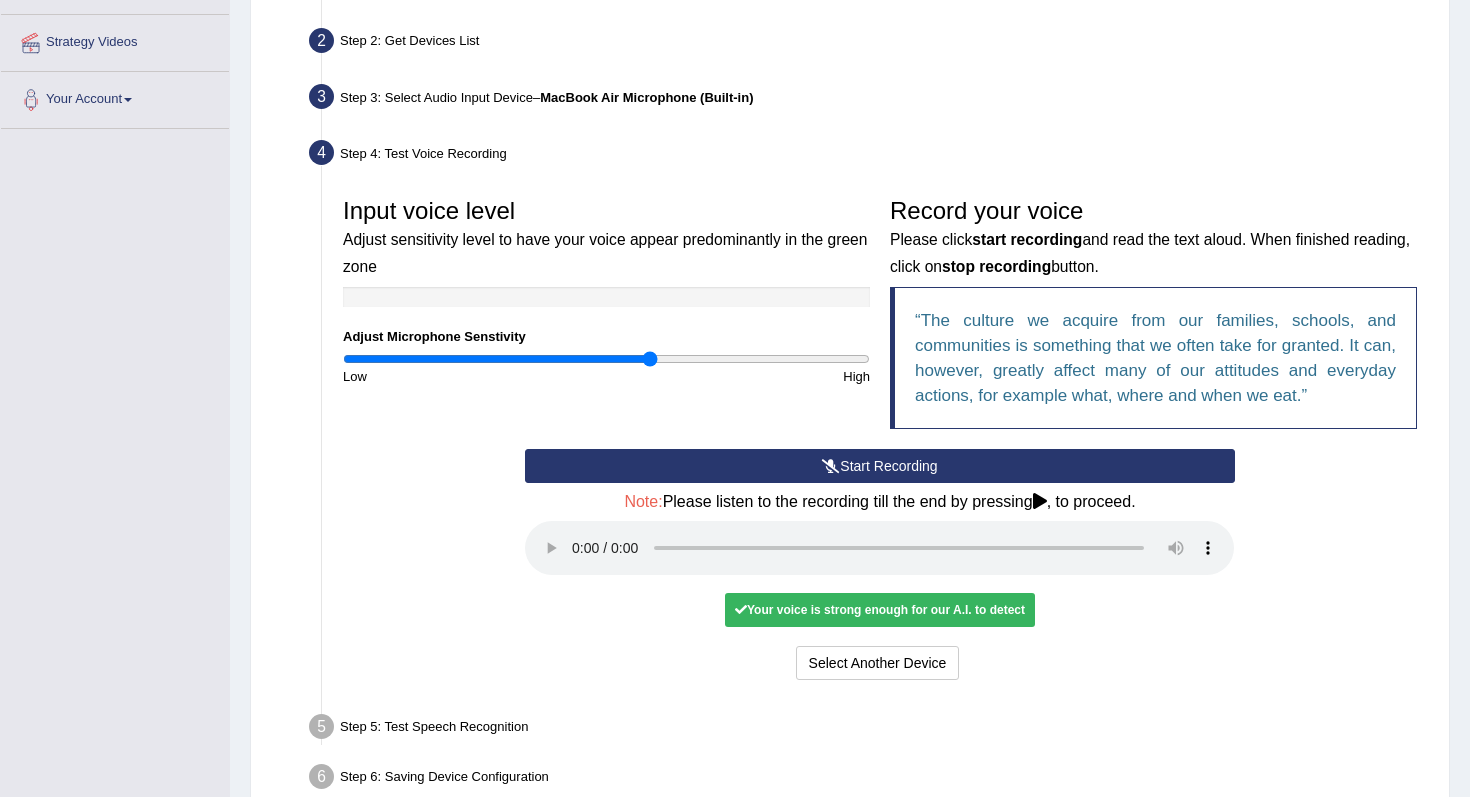 scroll, scrollTop: 531, scrollLeft: 0, axis: vertical 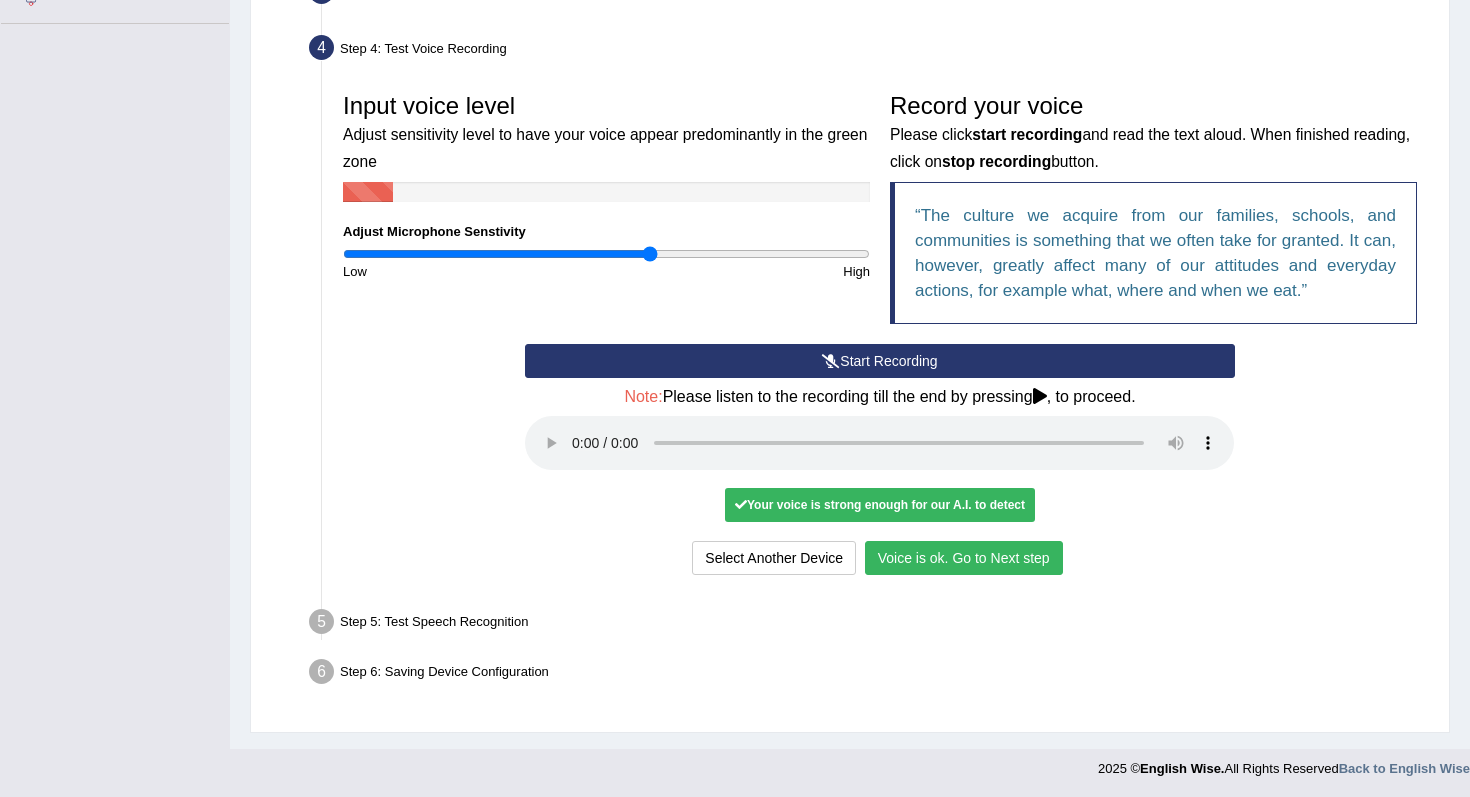 click on "Voice is ok. Go to Next step" at bounding box center [964, 558] 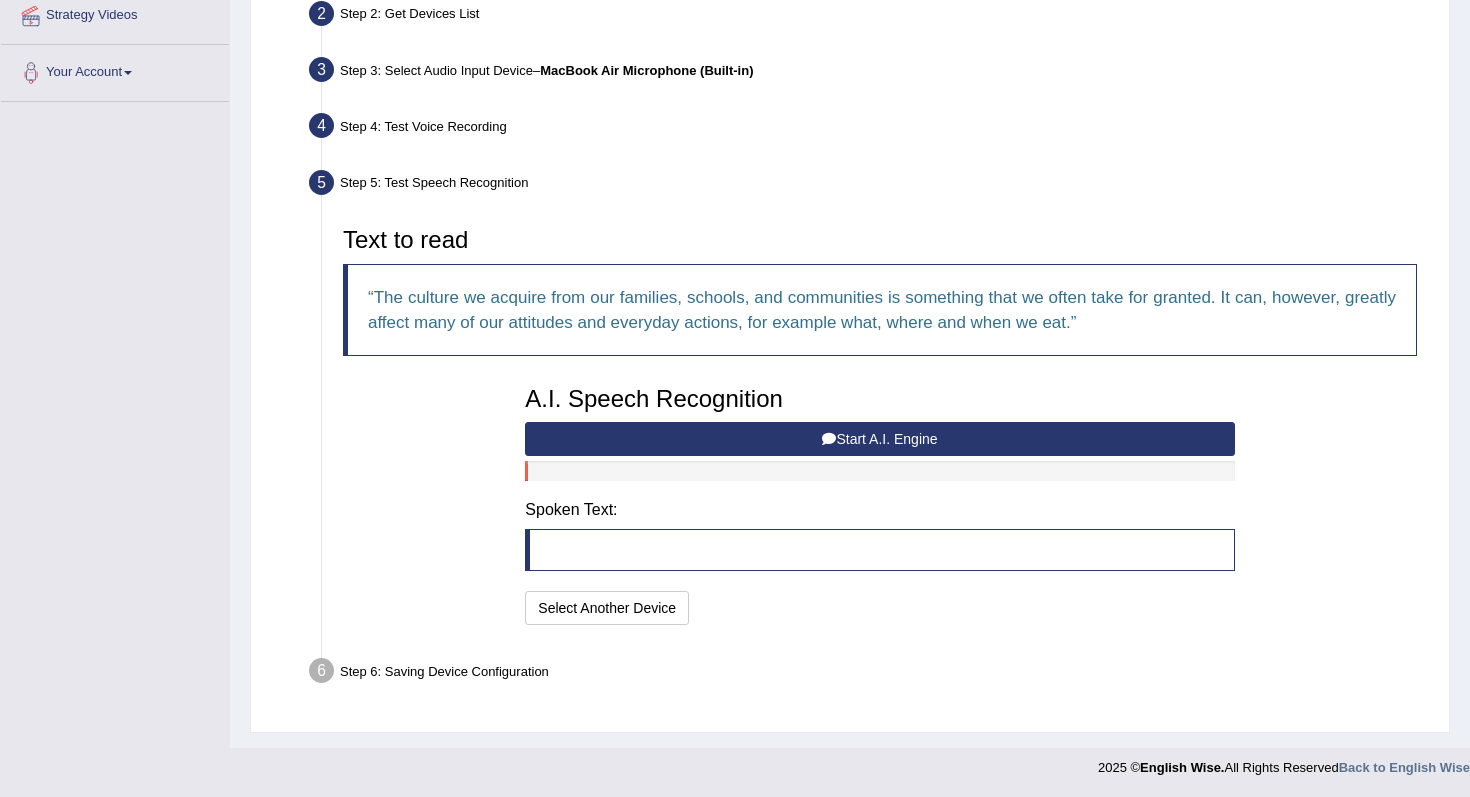 scroll, scrollTop: 453, scrollLeft: 0, axis: vertical 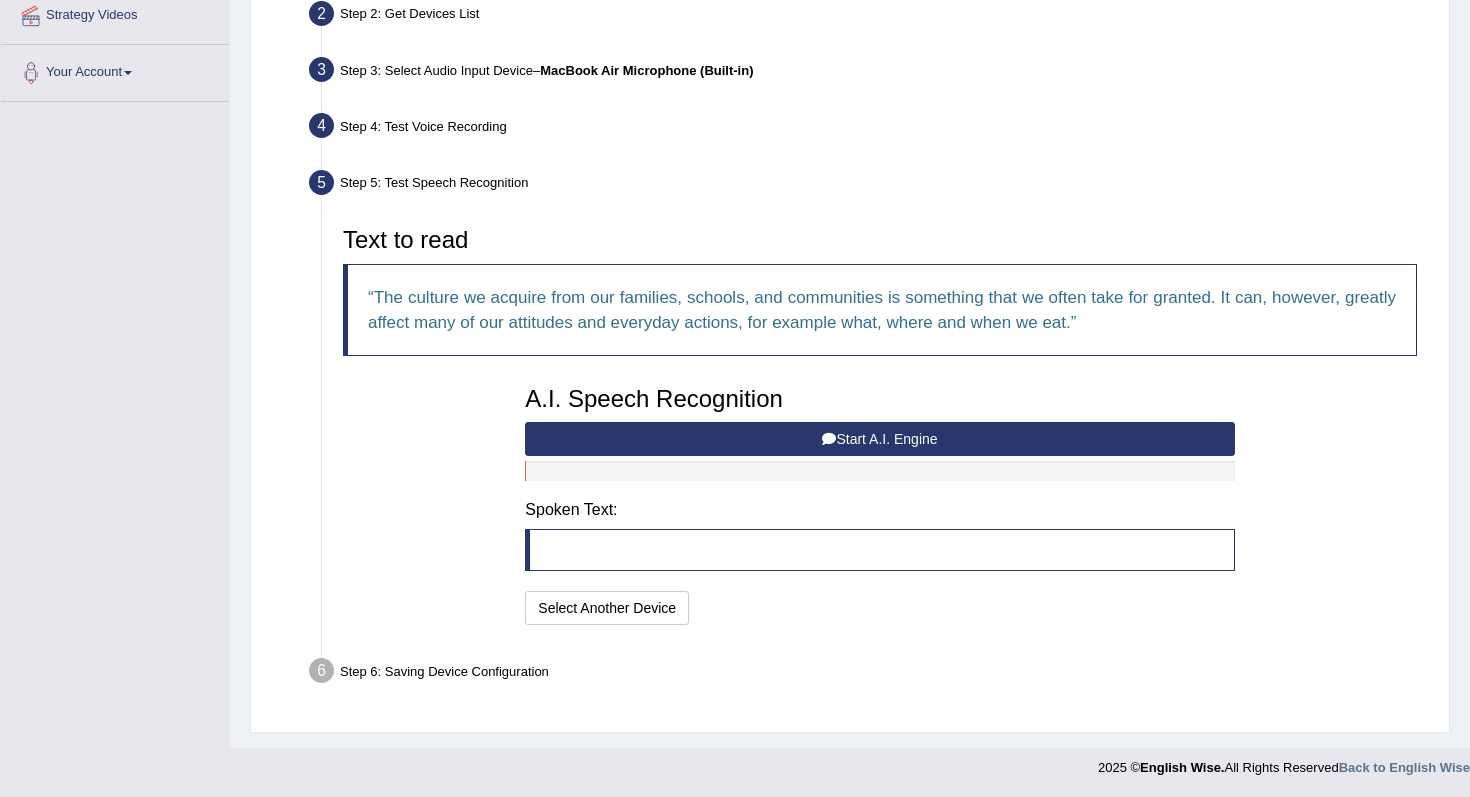 click on "Start A.I. Engine" at bounding box center [879, 439] 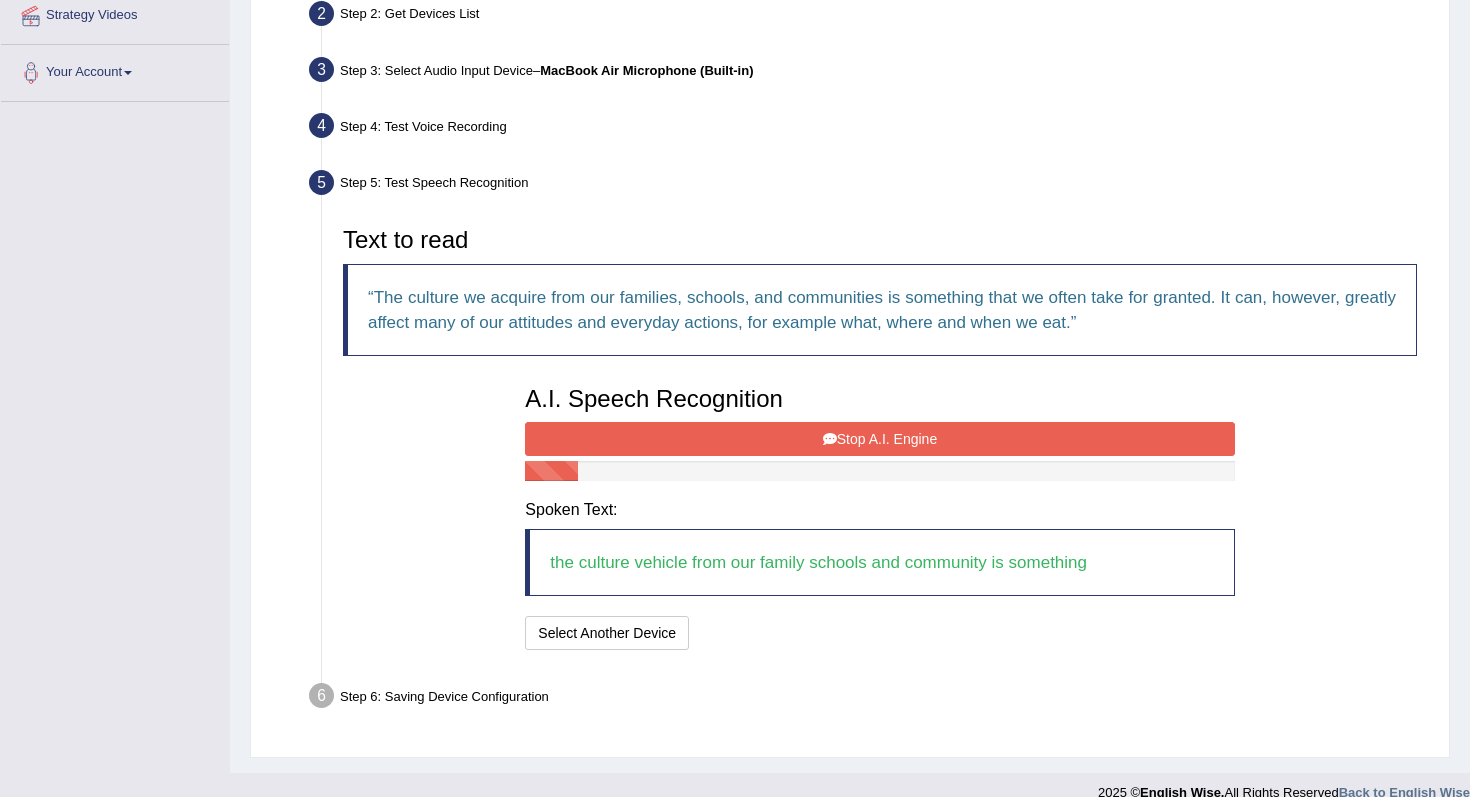 click on "Stop A.I. Engine" at bounding box center [879, 439] 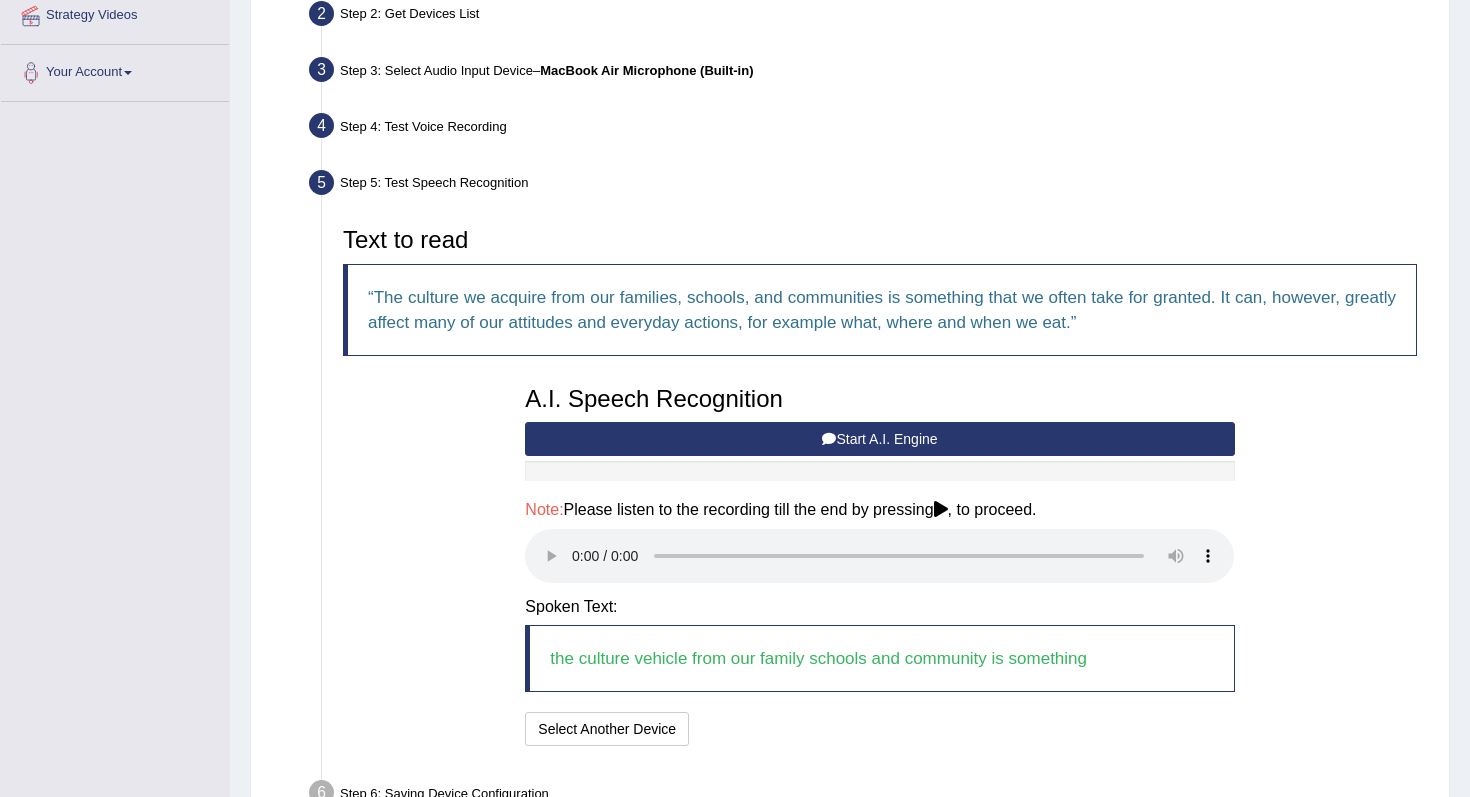 scroll, scrollTop: 575, scrollLeft: 0, axis: vertical 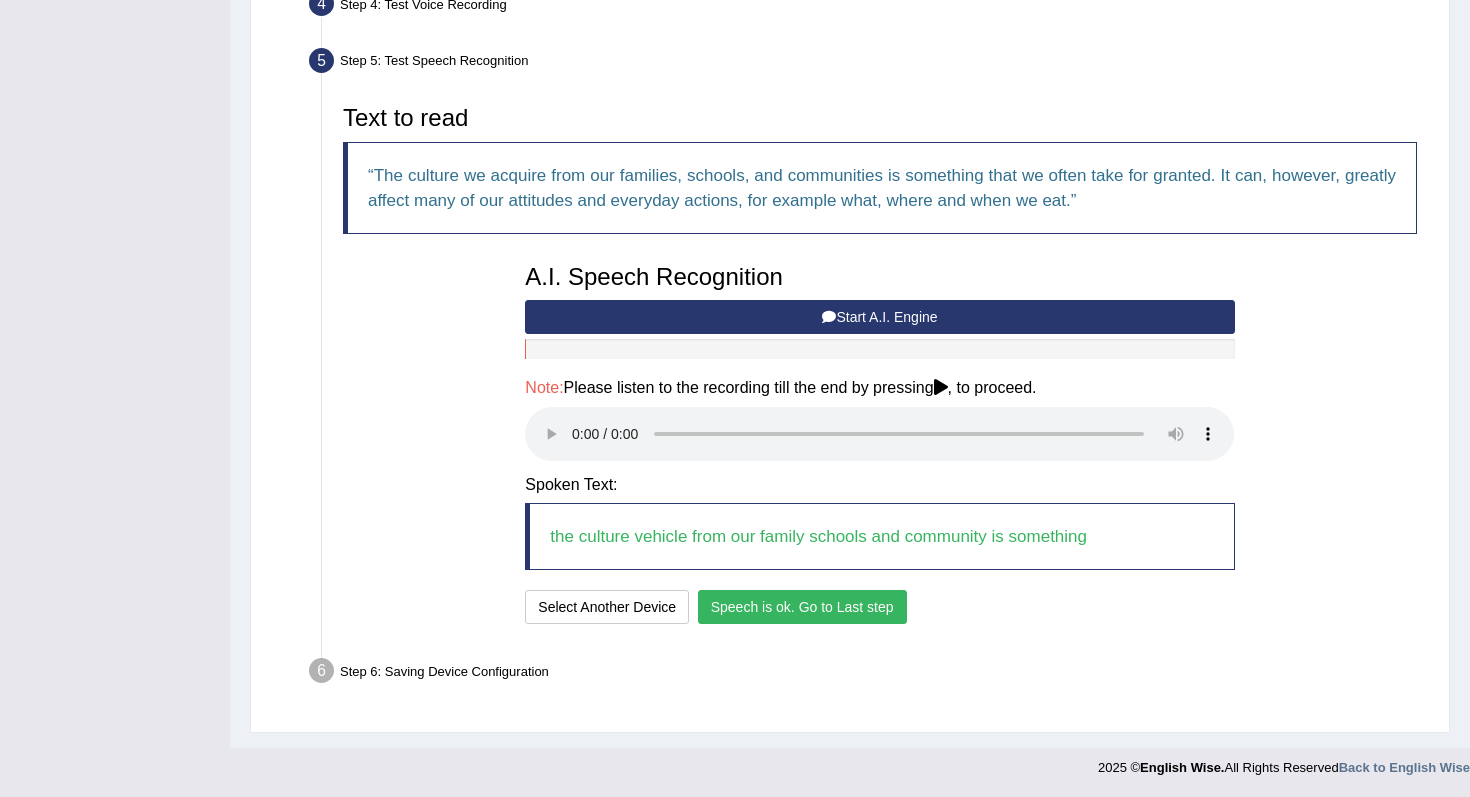 click on "Speech is ok. Go to Last step" at bounding box center [802, 607] 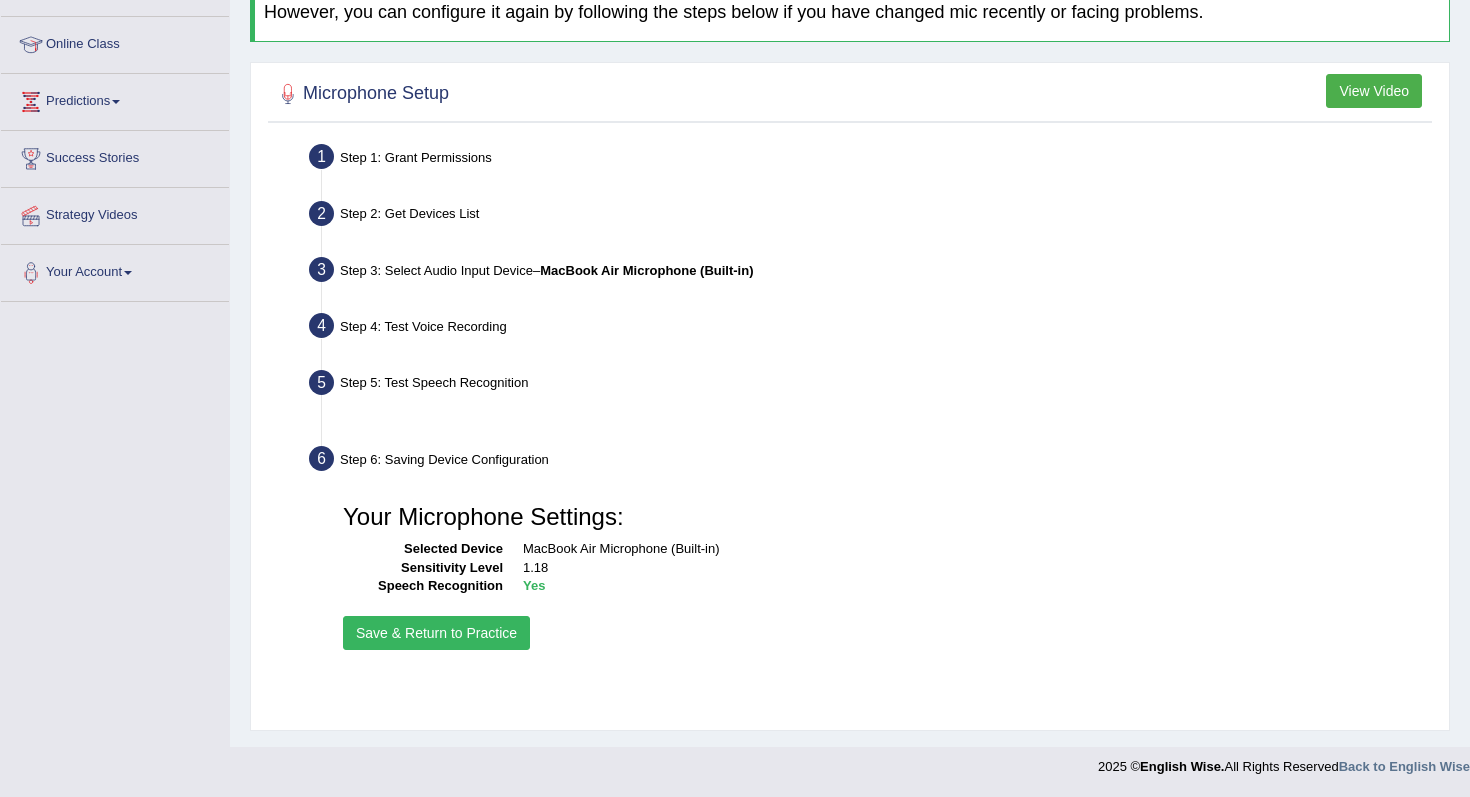 scroll, scrollTop: 253, scrollLeft: 0, axis: vertical 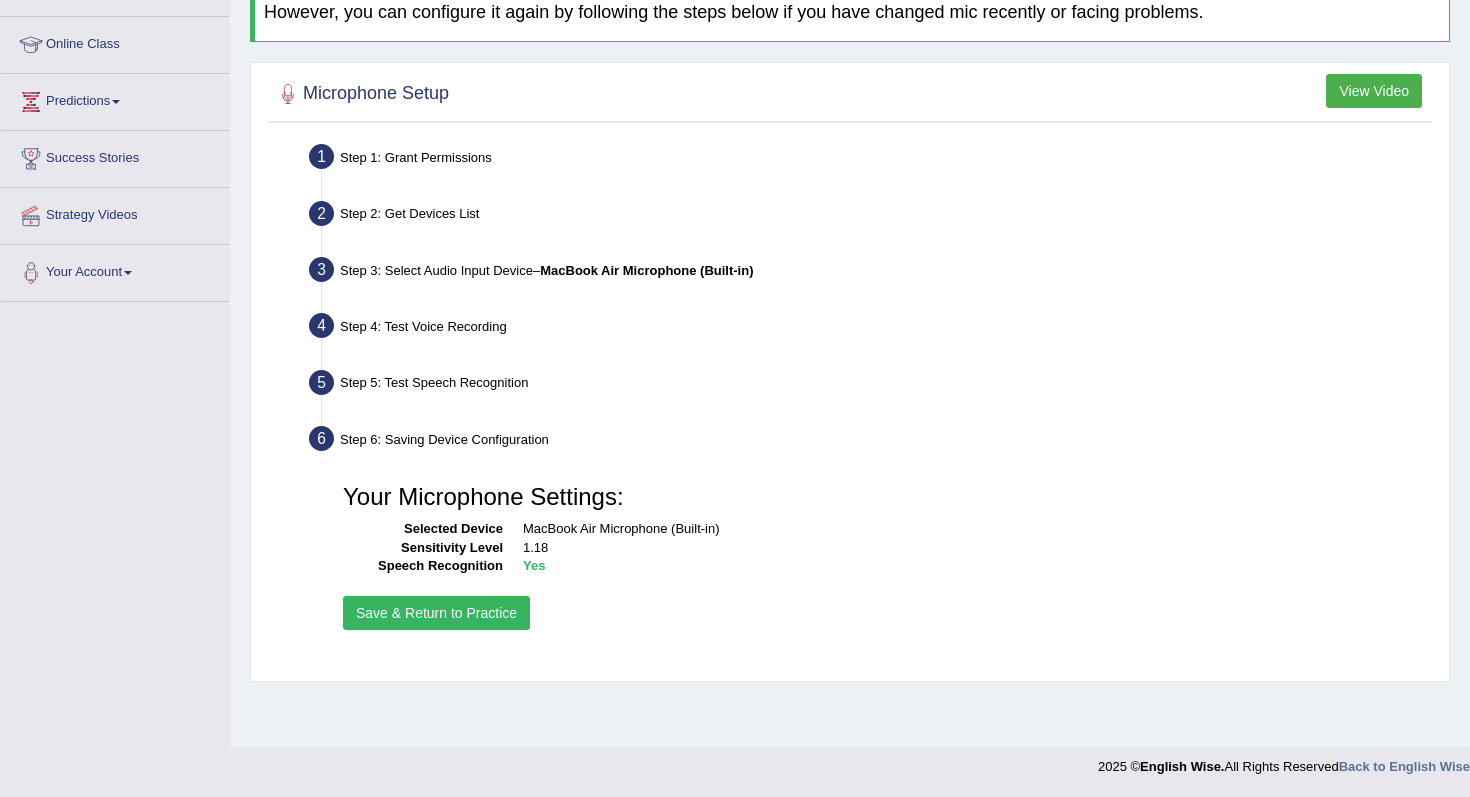 click on "Save & Return to Practice" at bounding box center [436, 613] 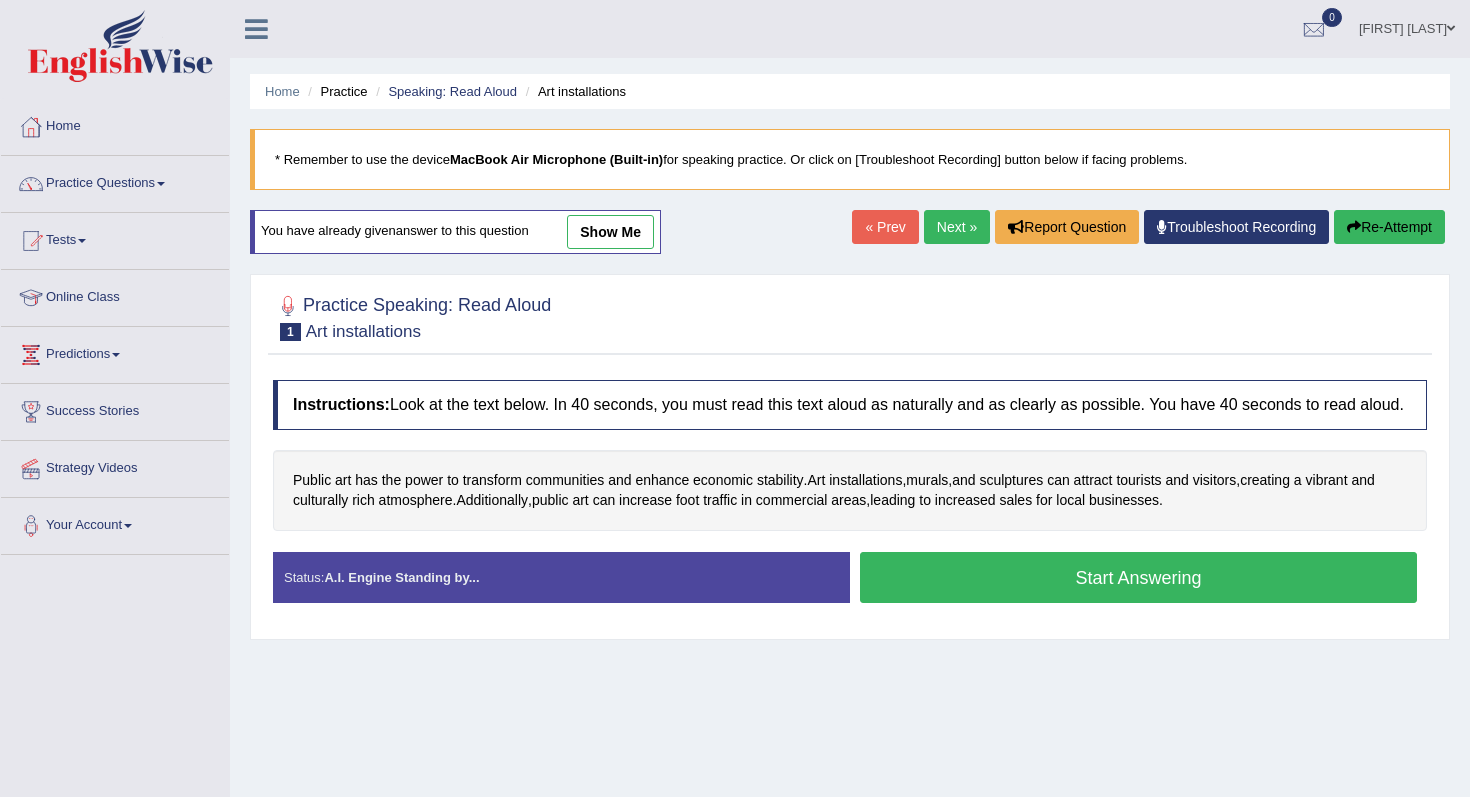 scroll, scrollTop: 0, scrollLeft: 0, axis: both 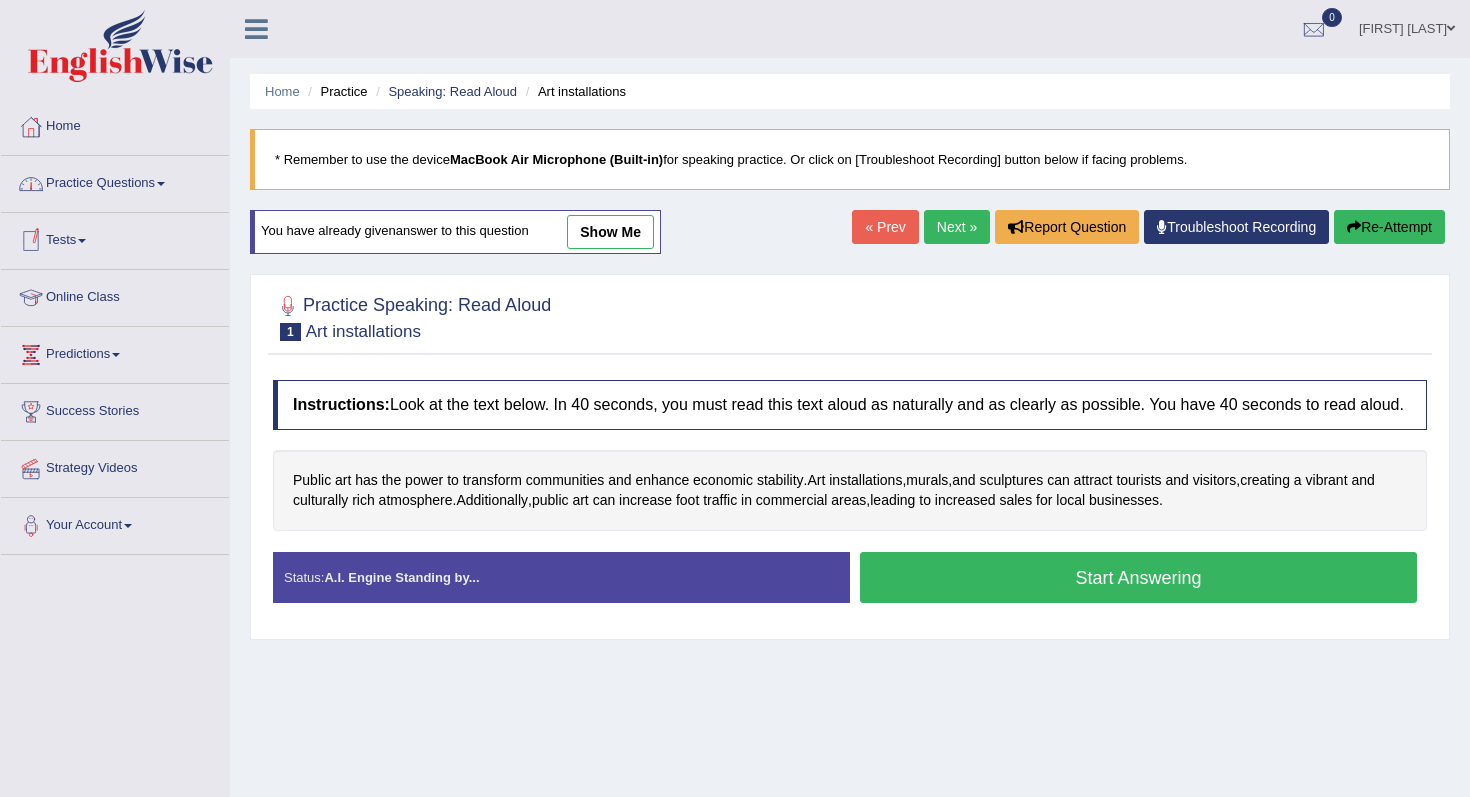 click on "Practice Questions" at bounding box center [115, 181] 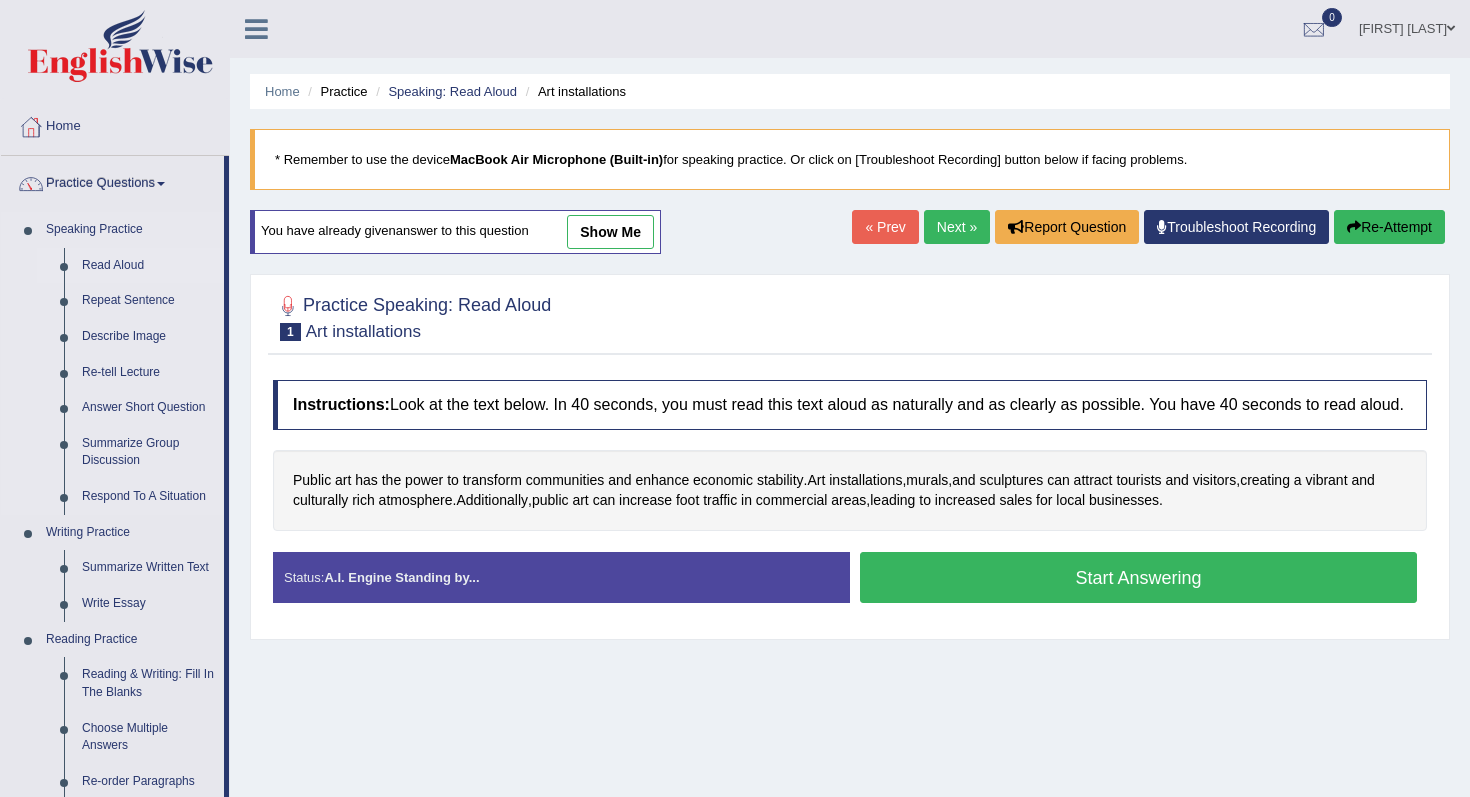 click on "Read Aloud" at bounding box center [148, 266] 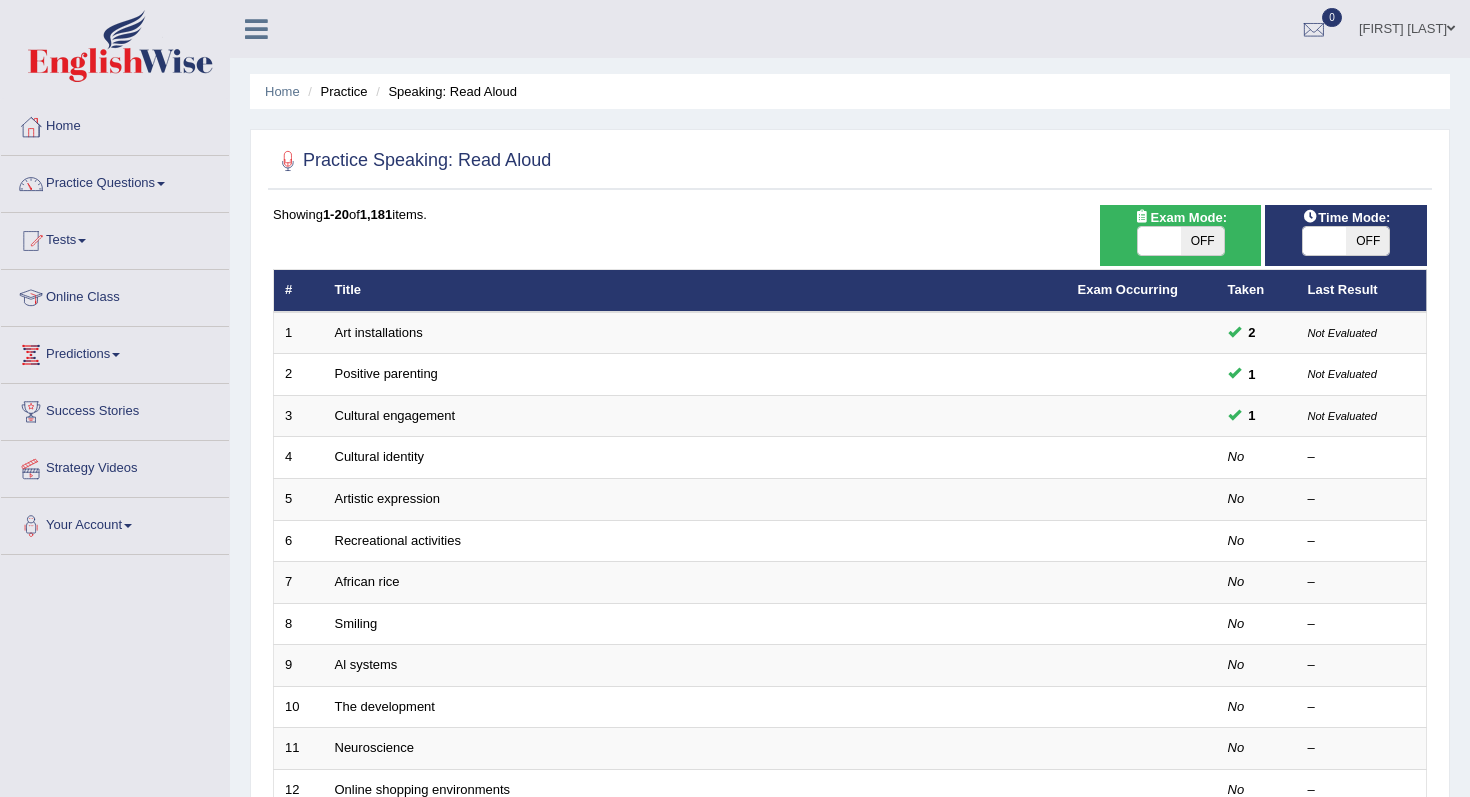 scroll, scrollTop: 0, scrollLeft: 0, axis: both 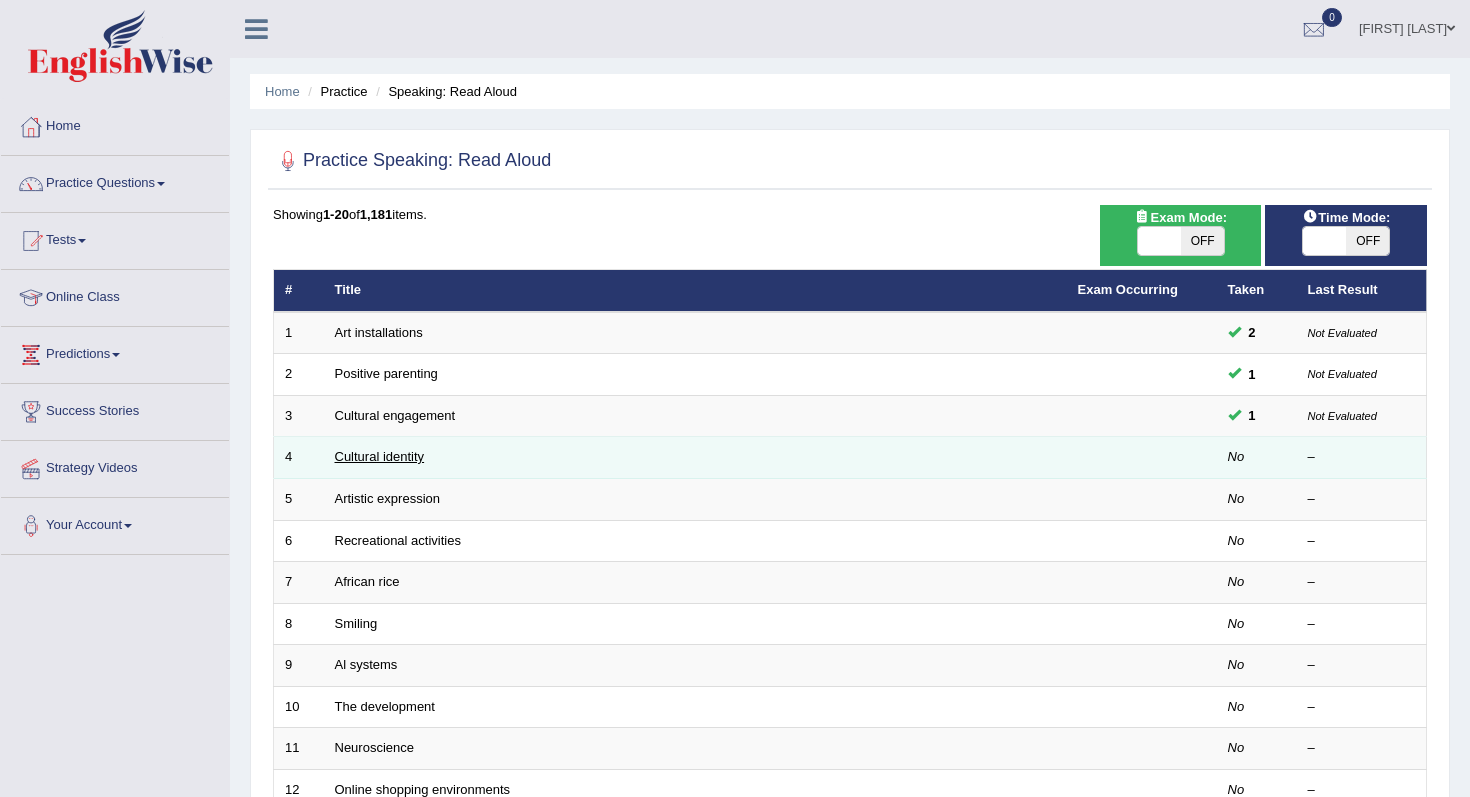 click on "Cultural identity" at bounding box center (380, 456) 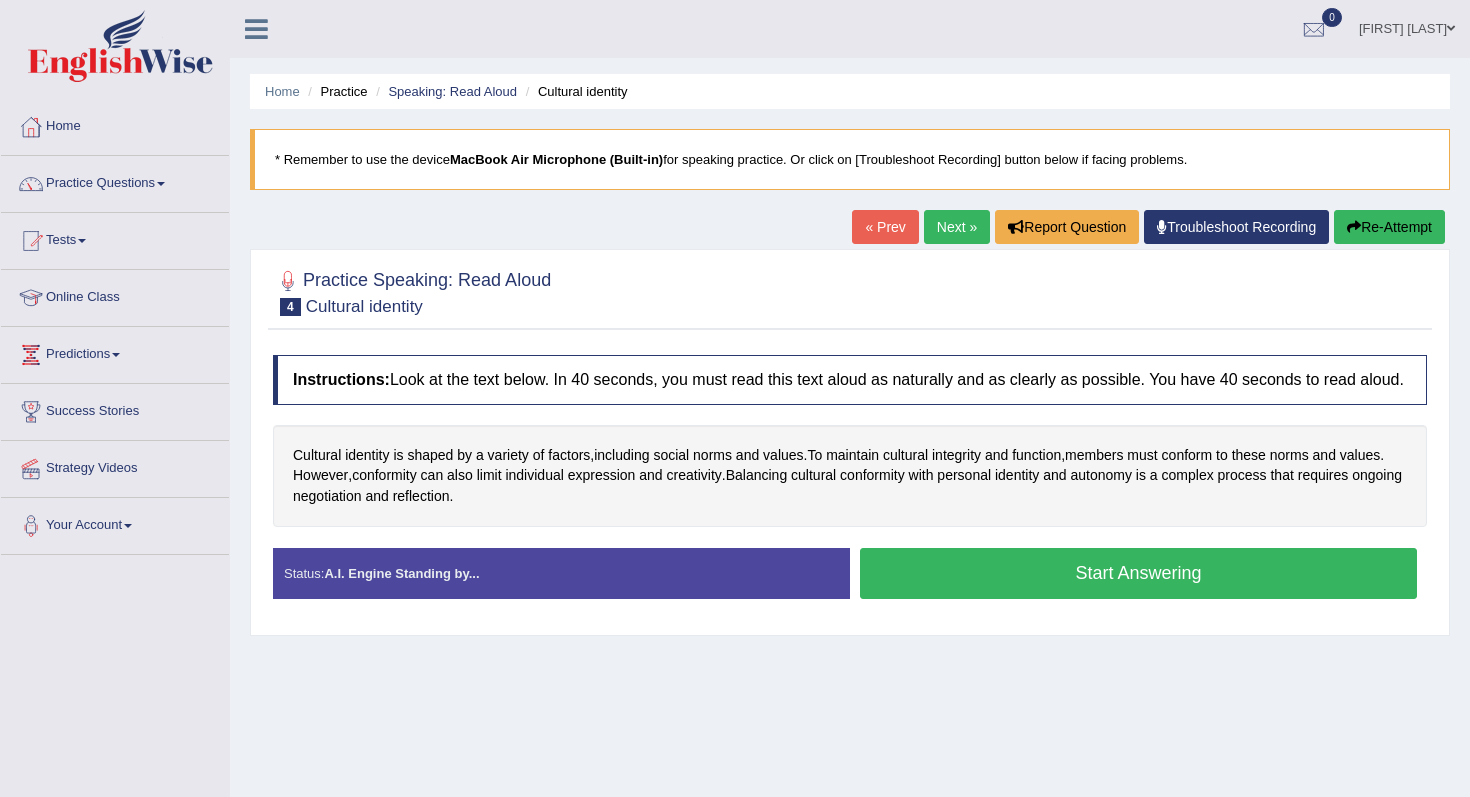 scroll, scrollTop: 0, scrollLeft: 0, axis: both 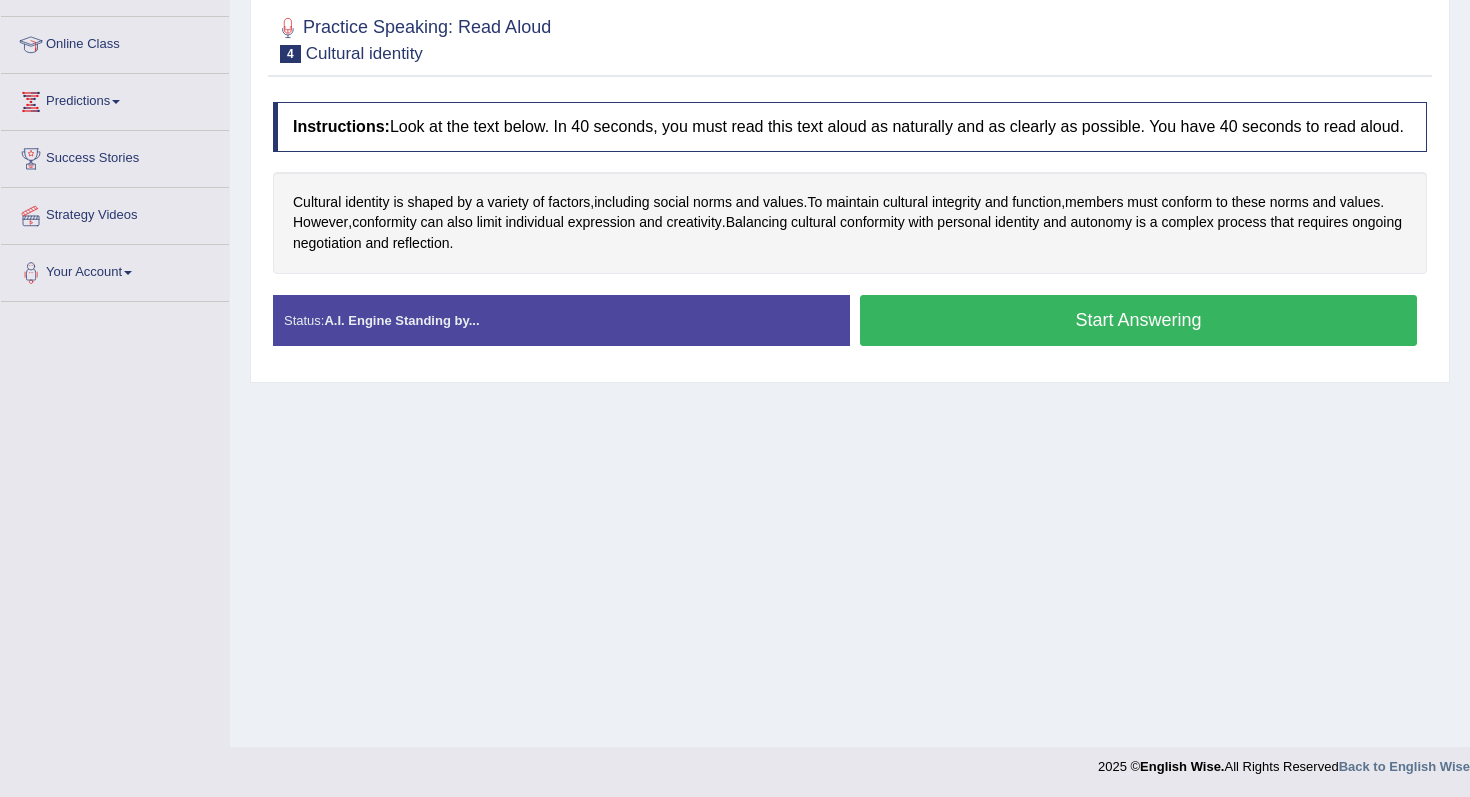 click on "Start Answering" at bounding box center [1138, 320] 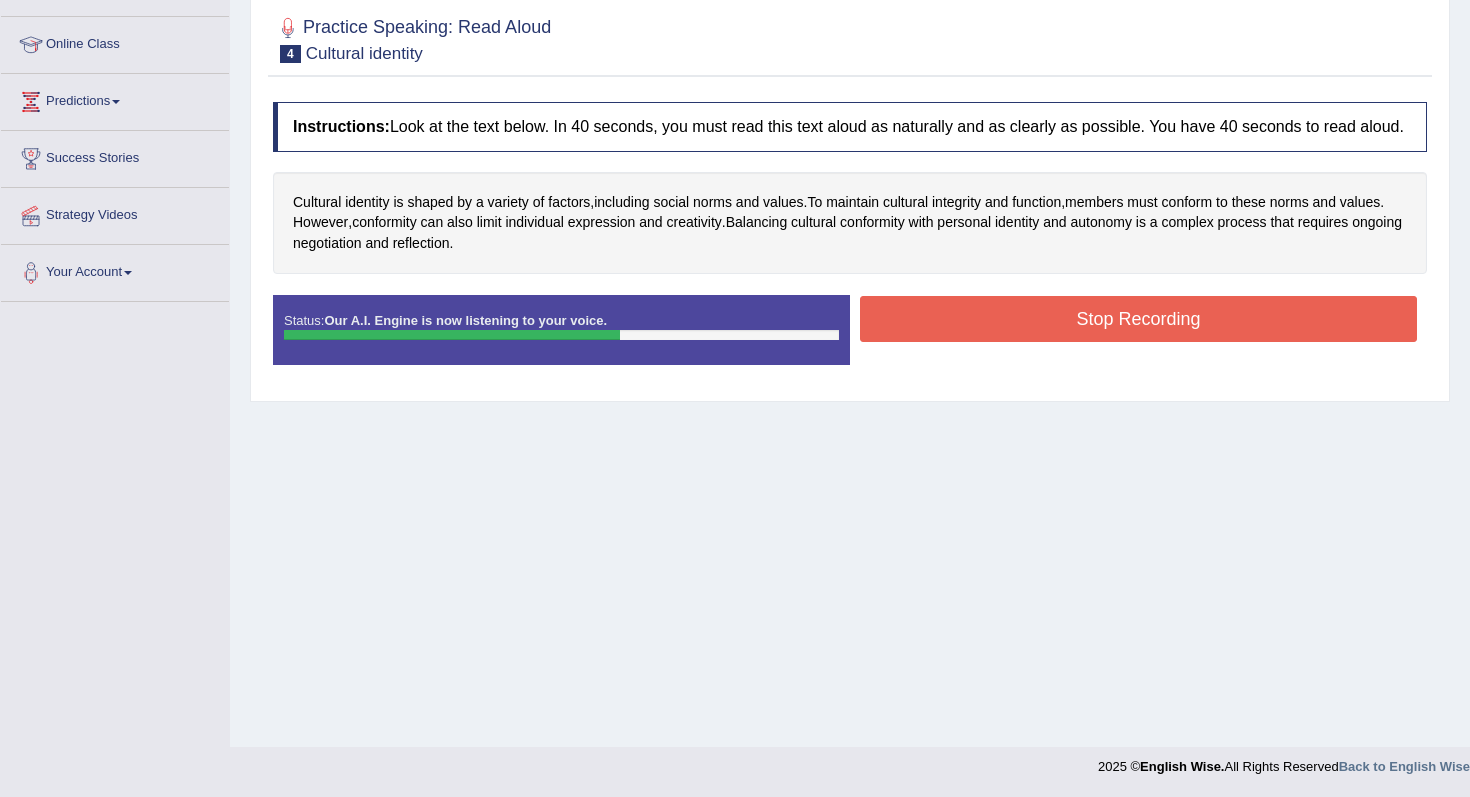 click on "Stop Recording" at bounding box center (1138, 319) 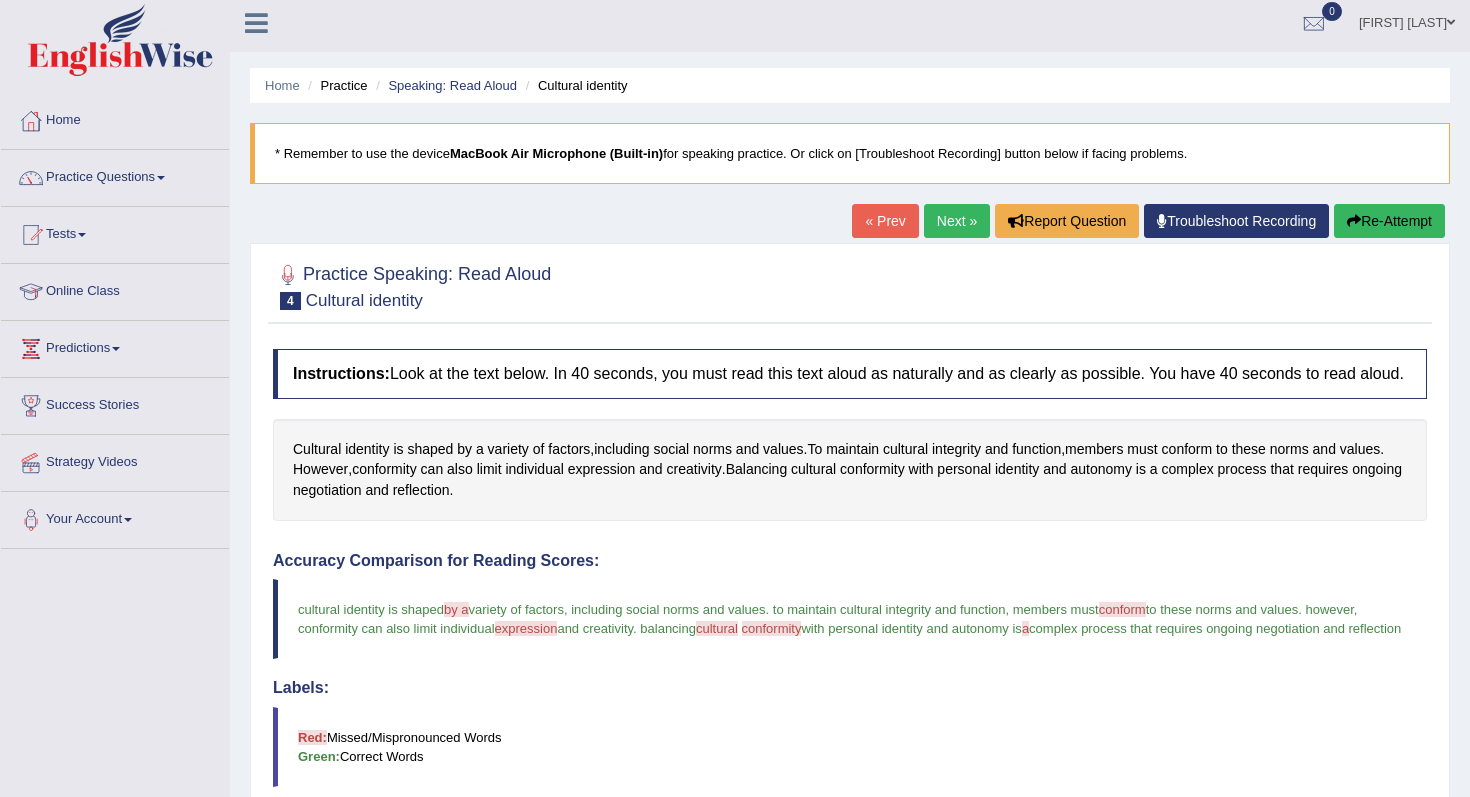 scroll, scrollTop: 0, scrollLeft: 0, axis: both 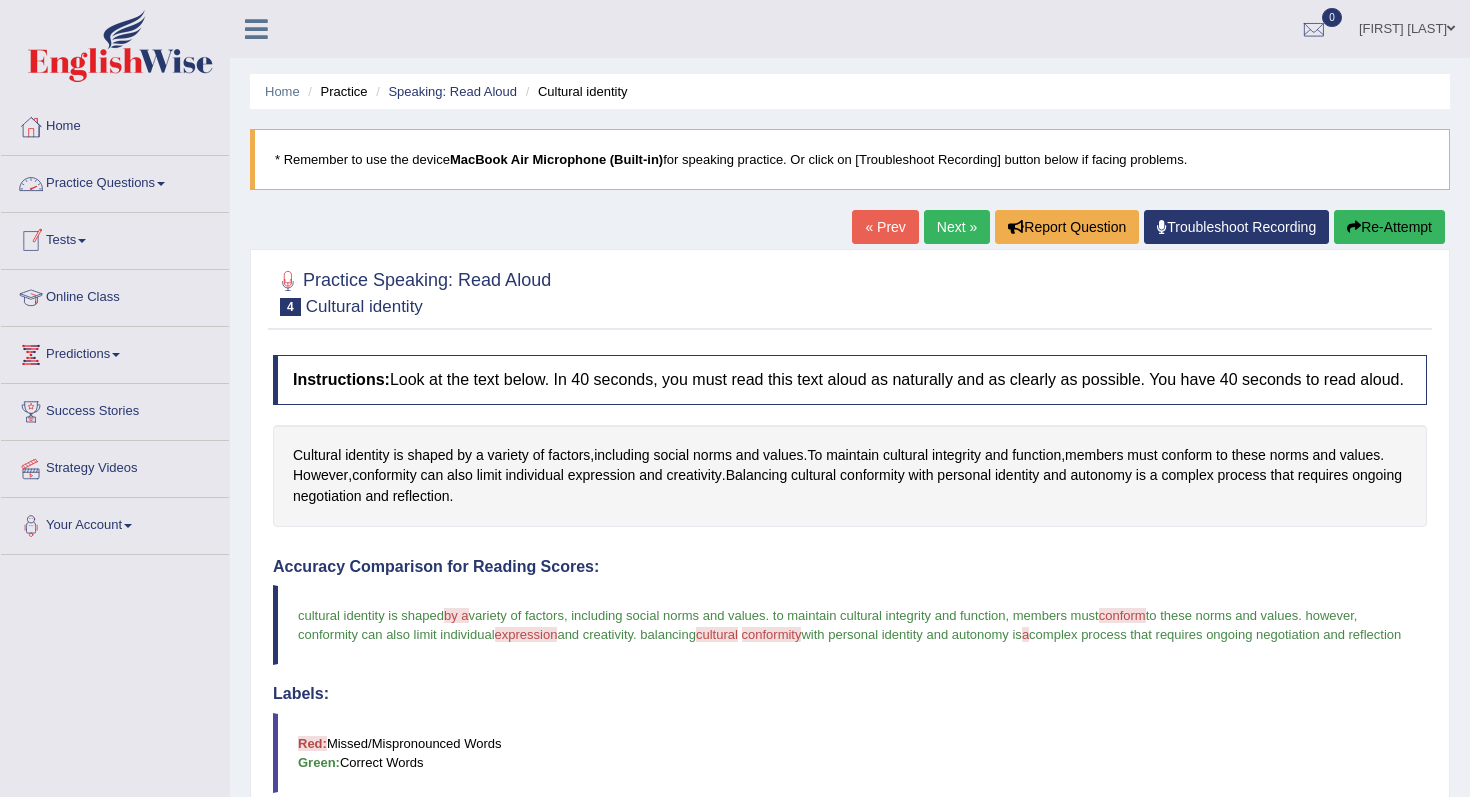 click on "Practice Questions" at bounding box center (115, 181) 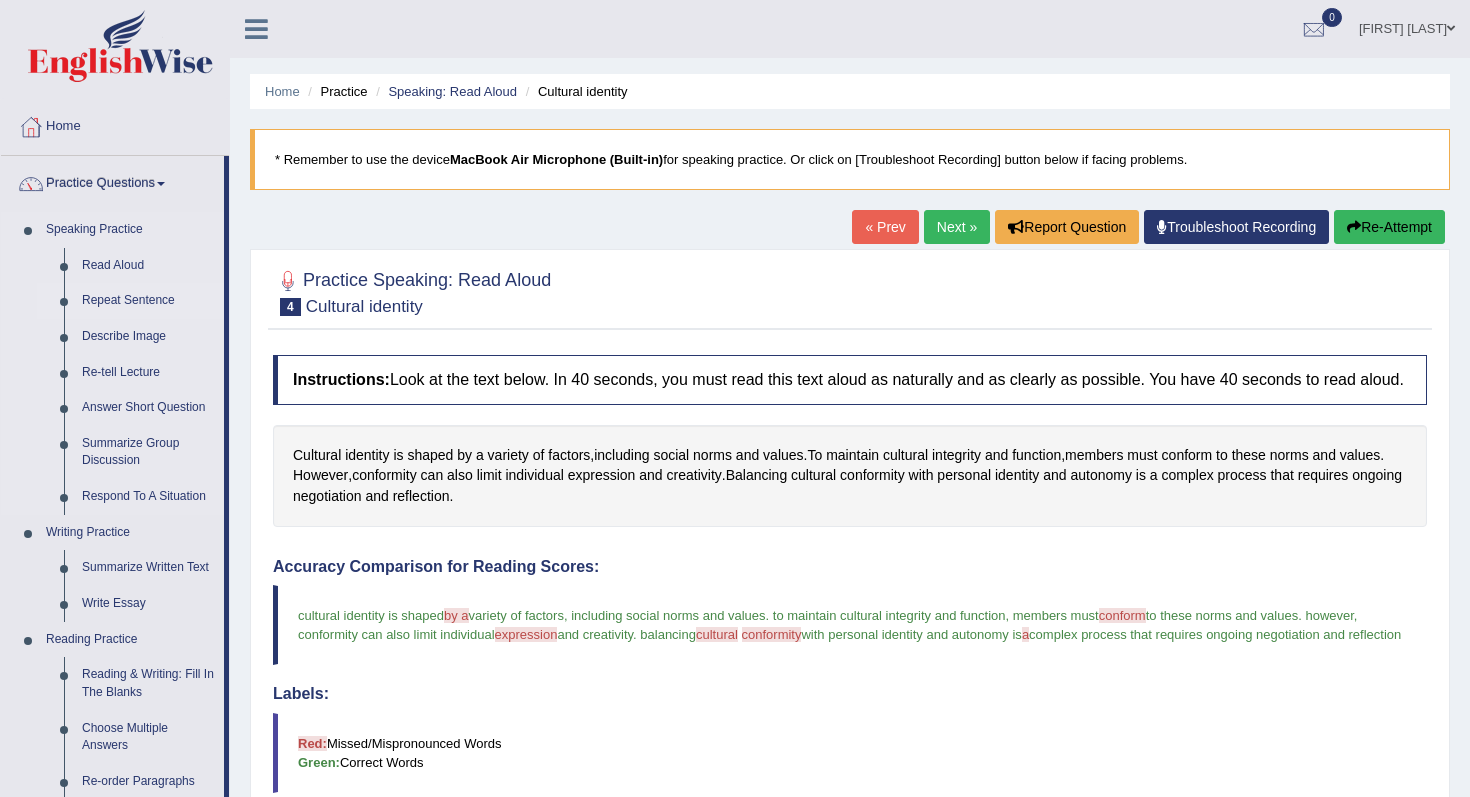 click on "Repeat Sentence" at bounding box center (148, 301) 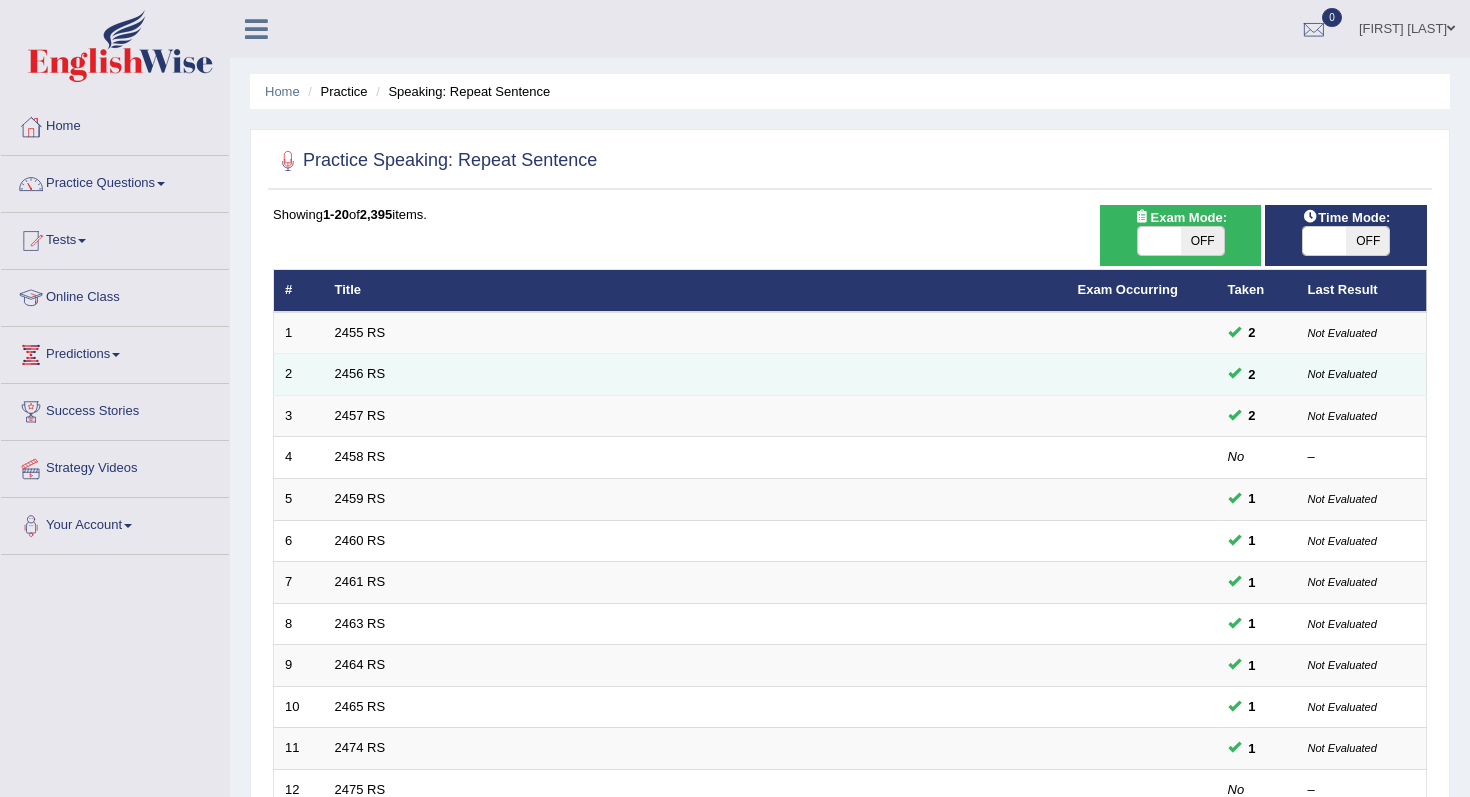 scroll, scrollTop: 0, scrollLeft: 0, axis: both 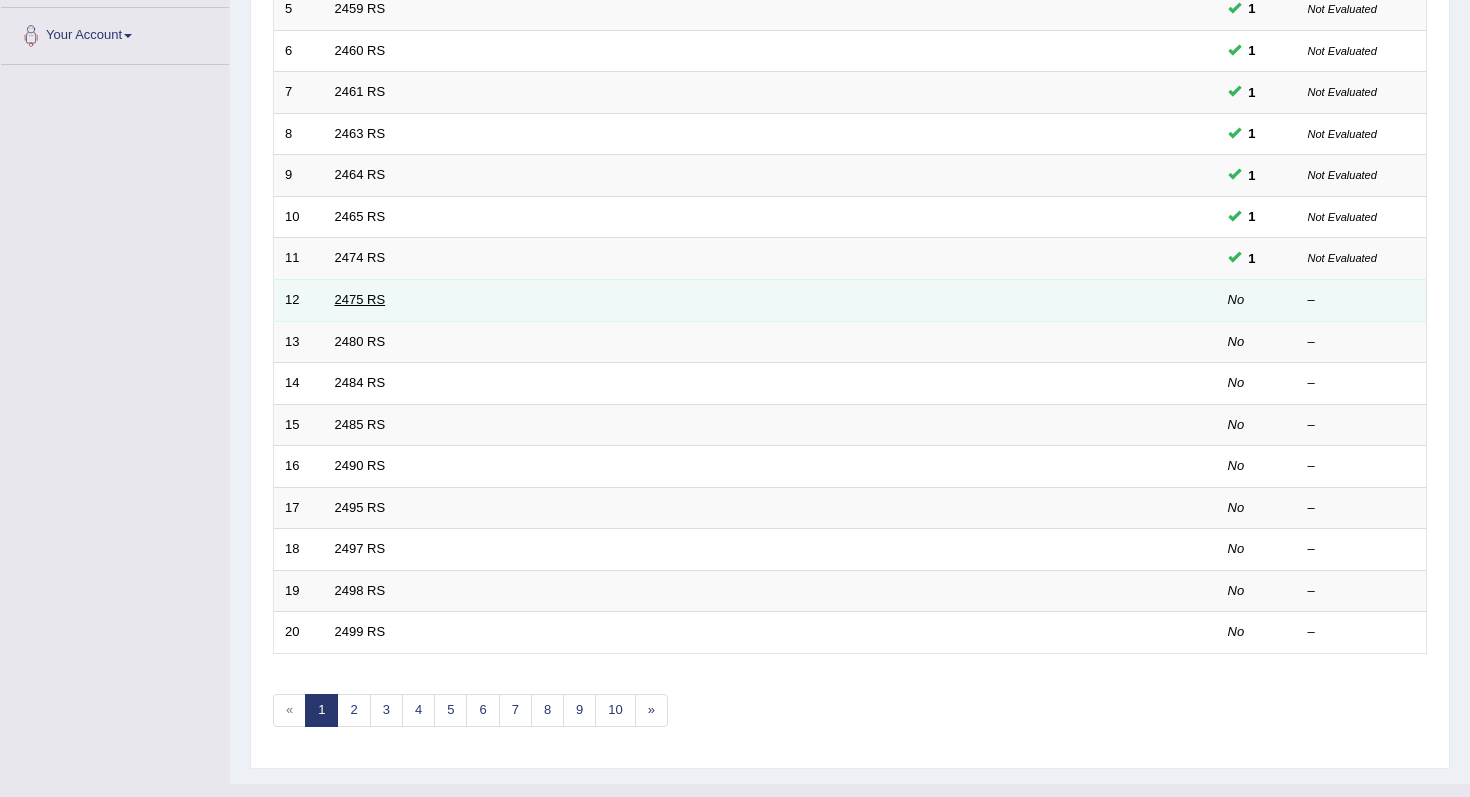 click on "2475 RS" at bounding box center (360, 299) 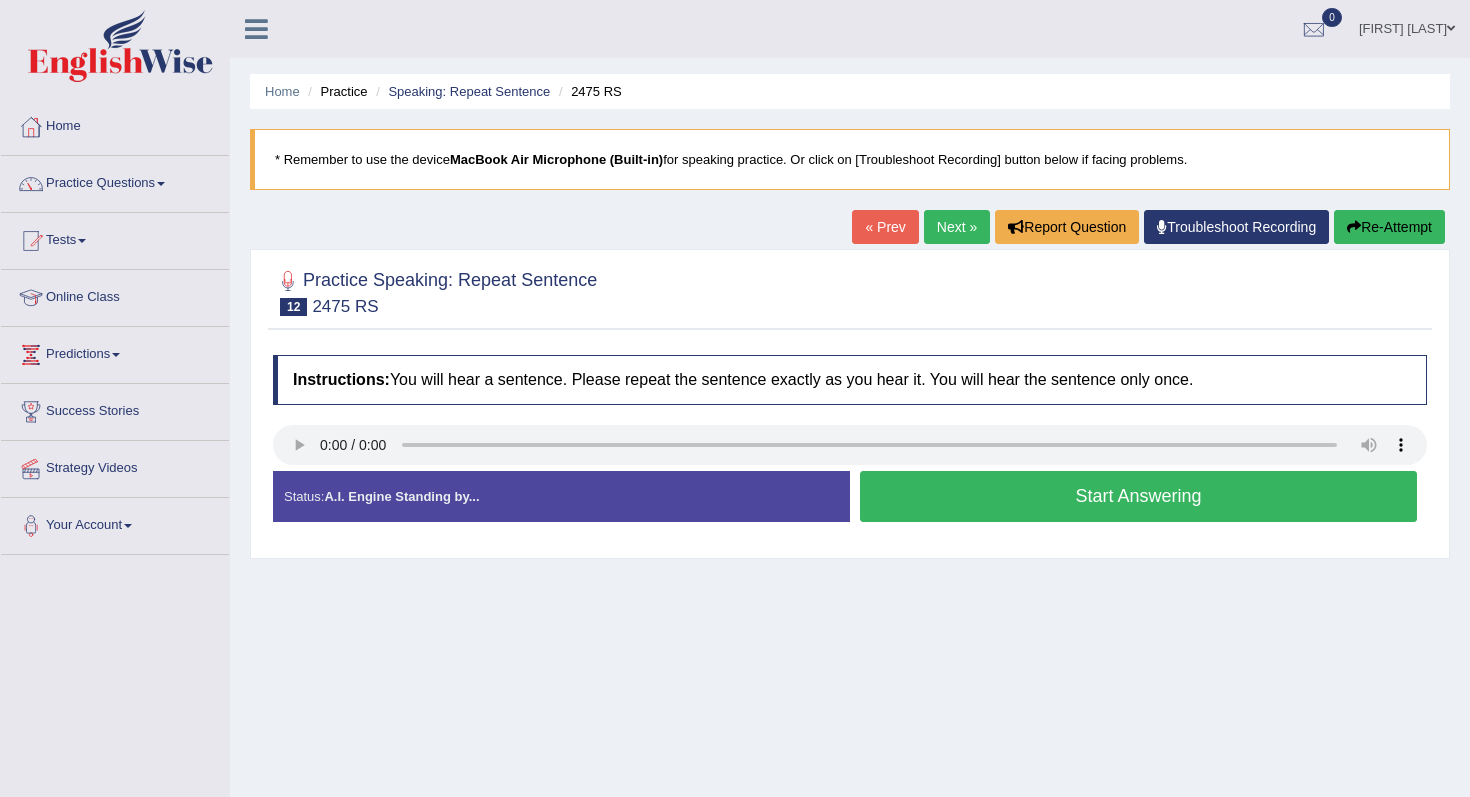 scroll, scrollTop: 0, scrollLeft: 0, axis: both 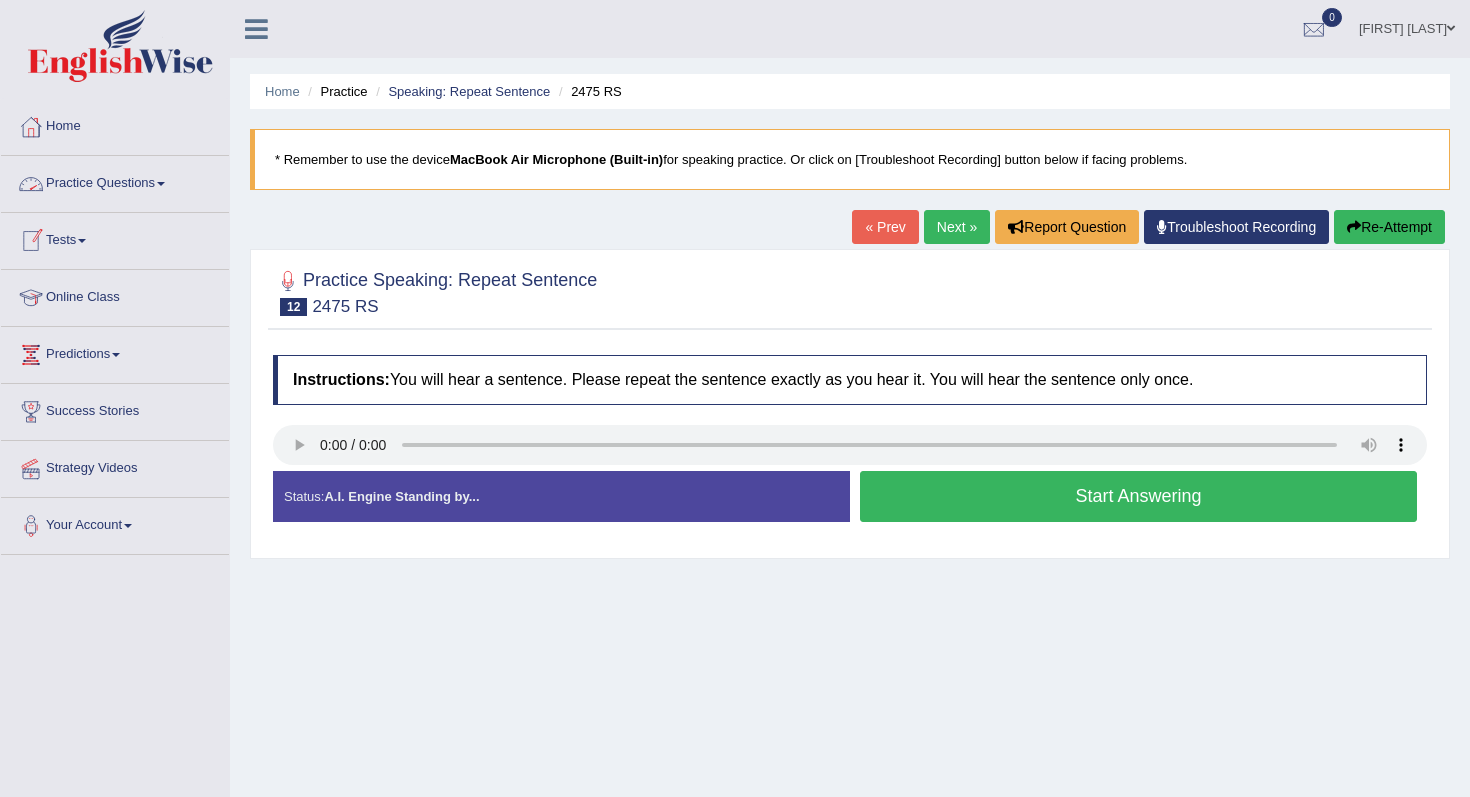 click on "Tests" at bounding box center [115, 238] 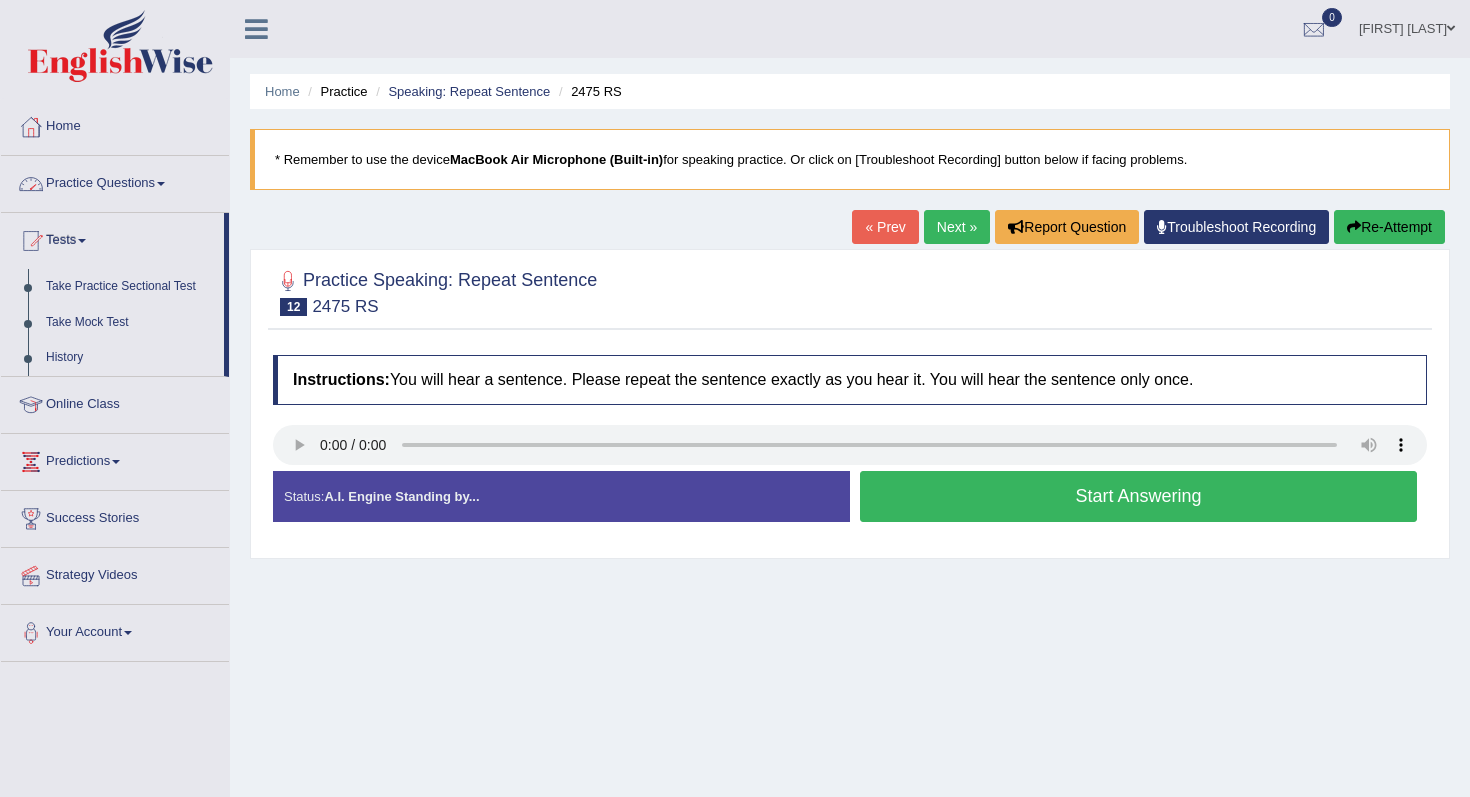 click on "Practice Questions" at bounding box center (115, 181) 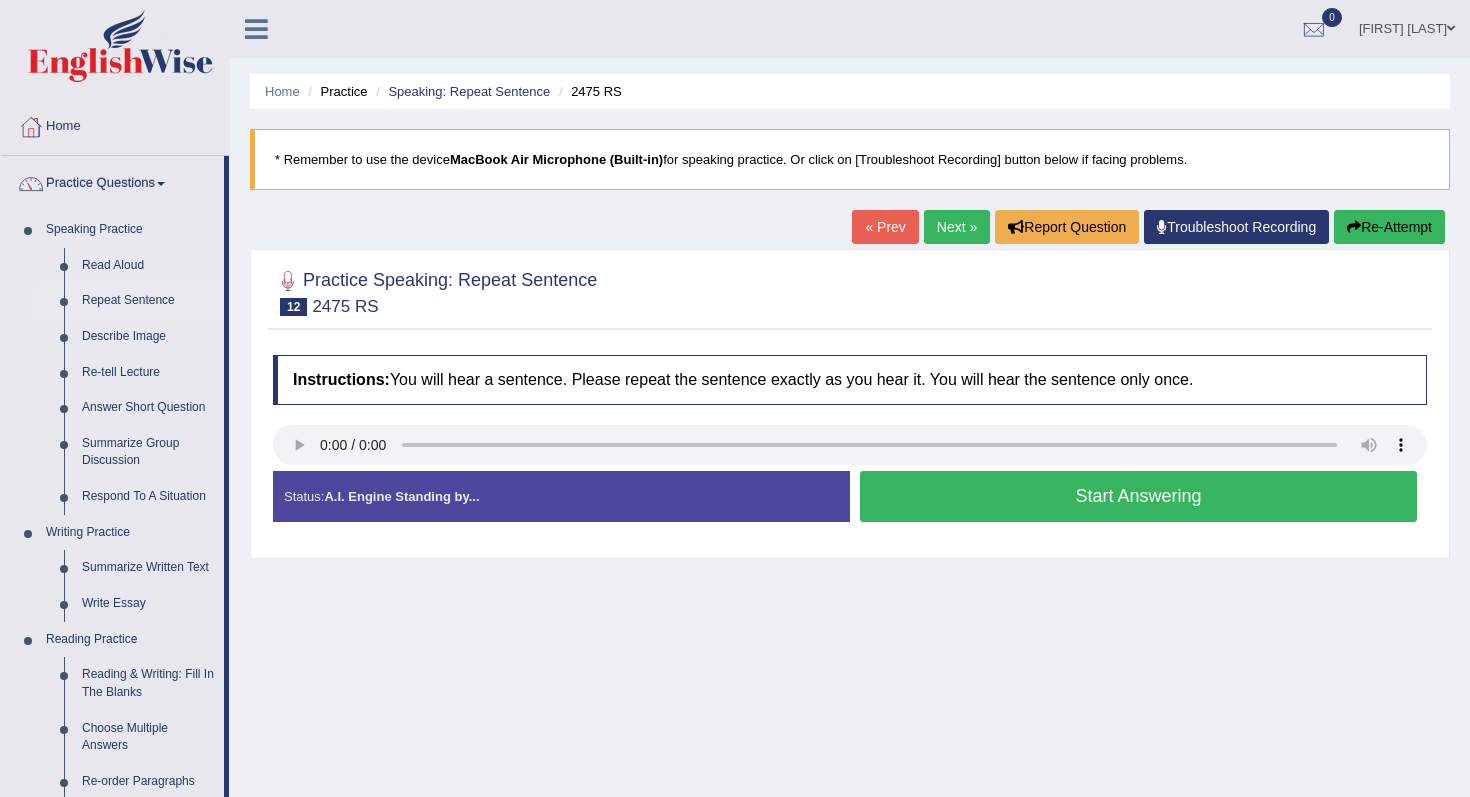 click on "Repeat Sentence" at bounding box center (148, 301) 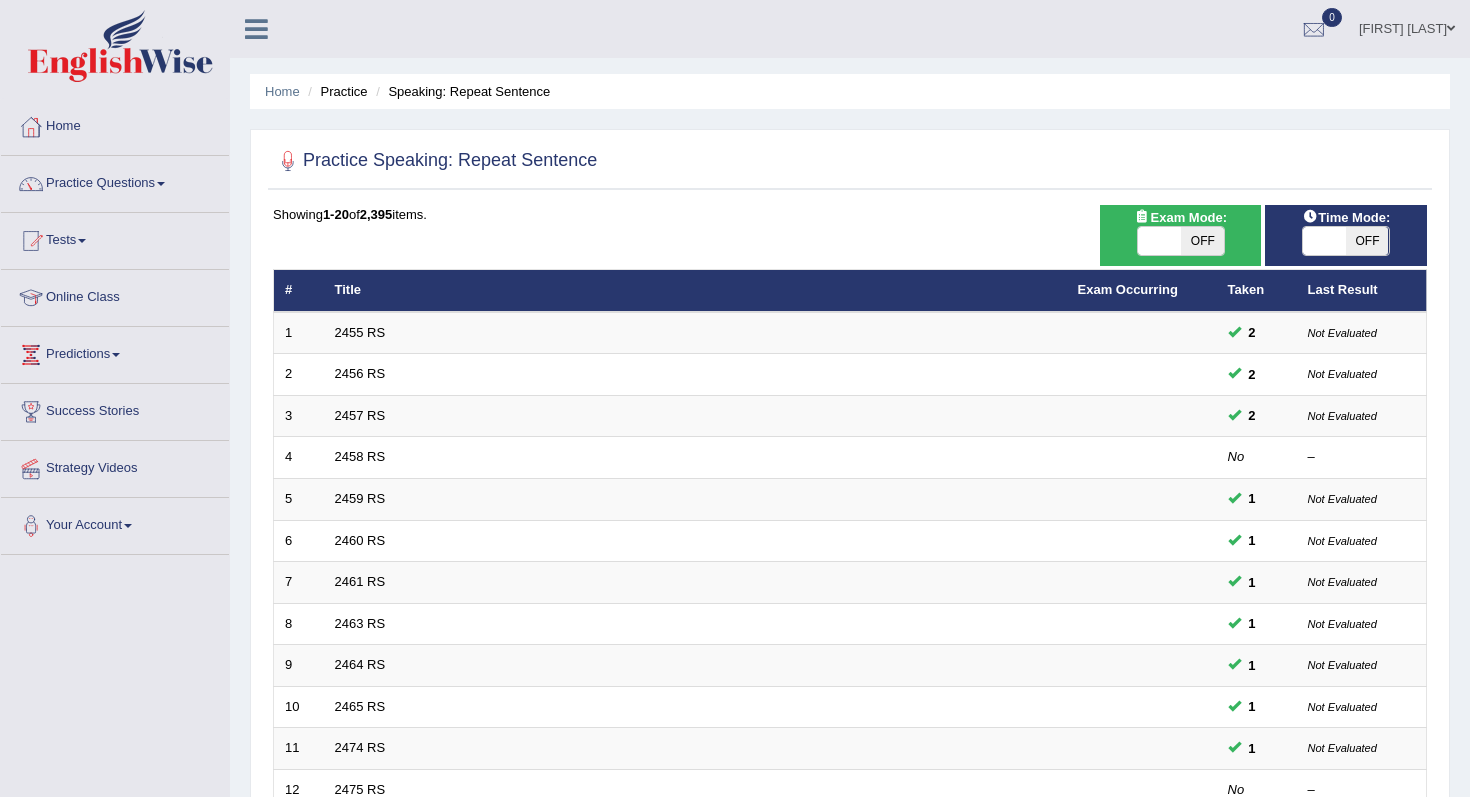 scroll, scrollTop: 0, scrollLeft: 0, axis: both 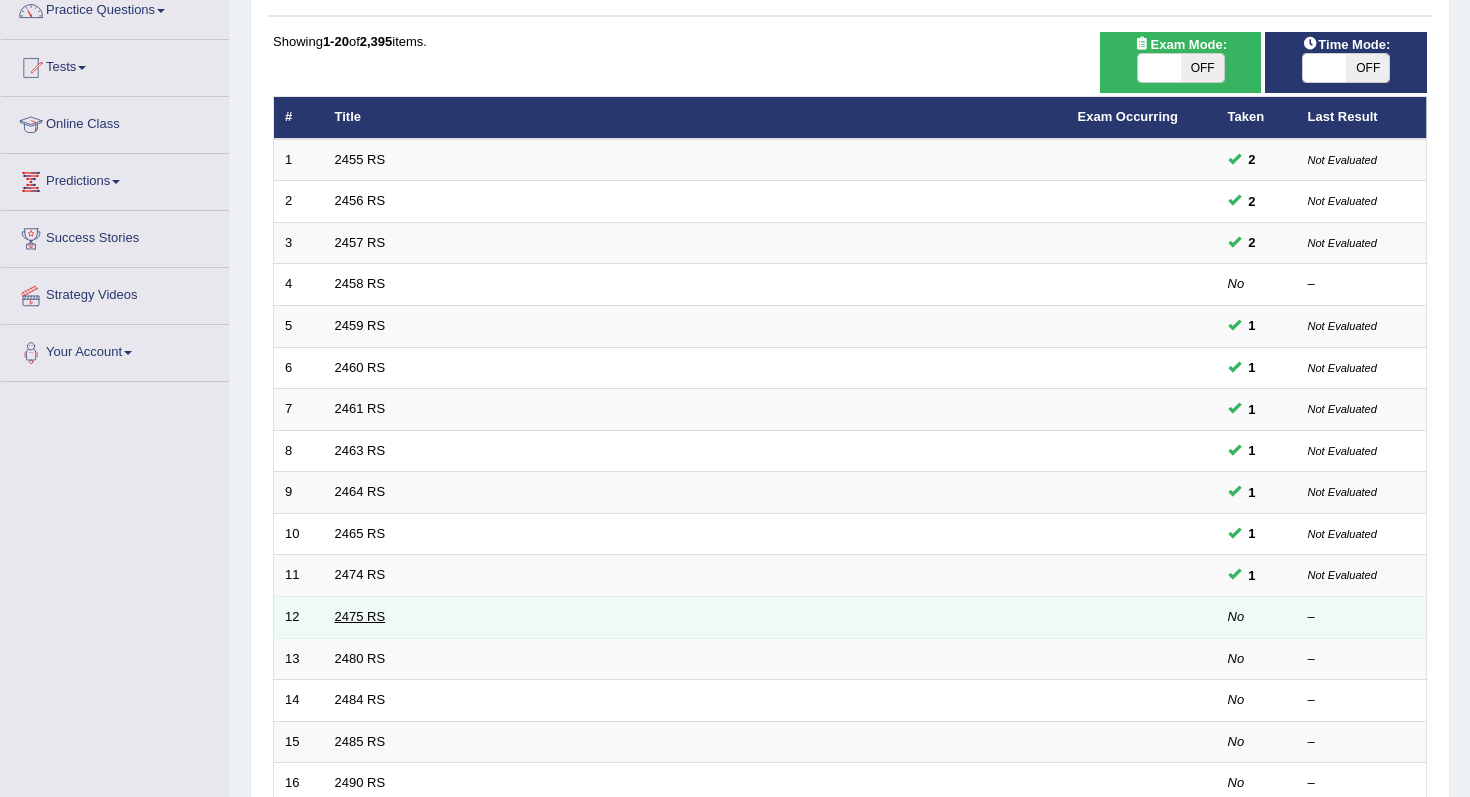click on "2475 RS" at bounding box center (360, 616) 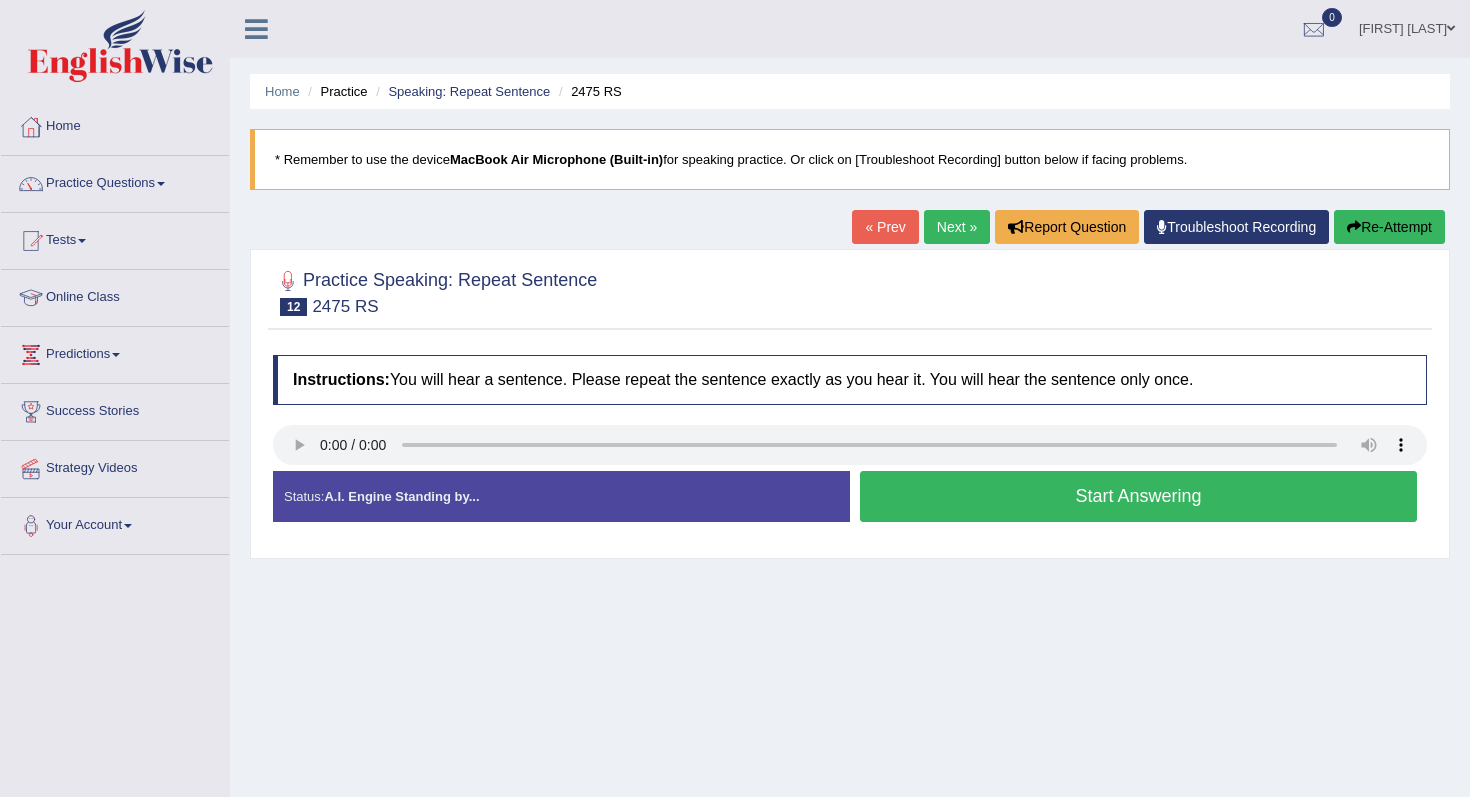 scroll, scrollTop: 0, scrollLeft: 0, axis: both 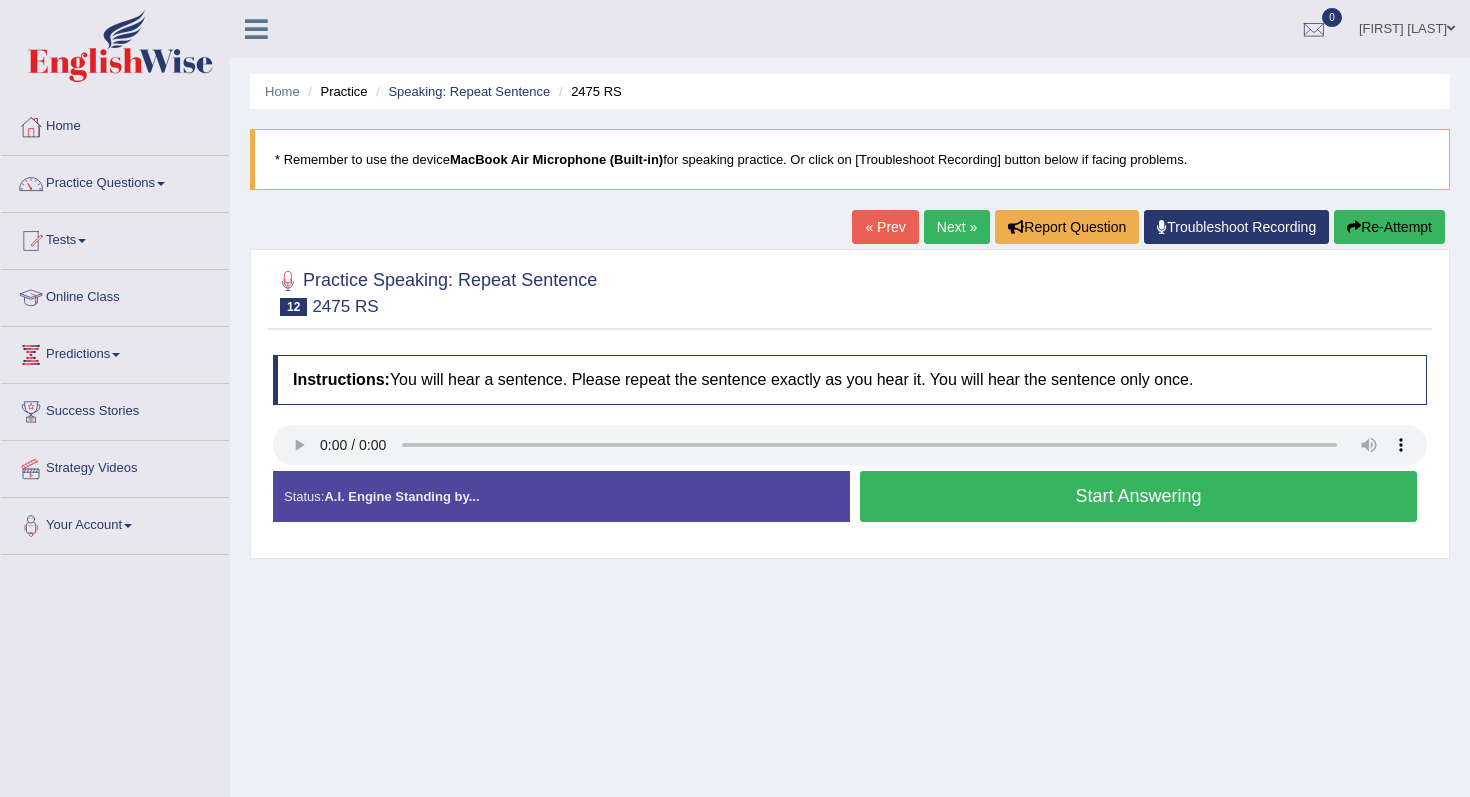 click on "Start Answering" at bounding box center (1138, 496) 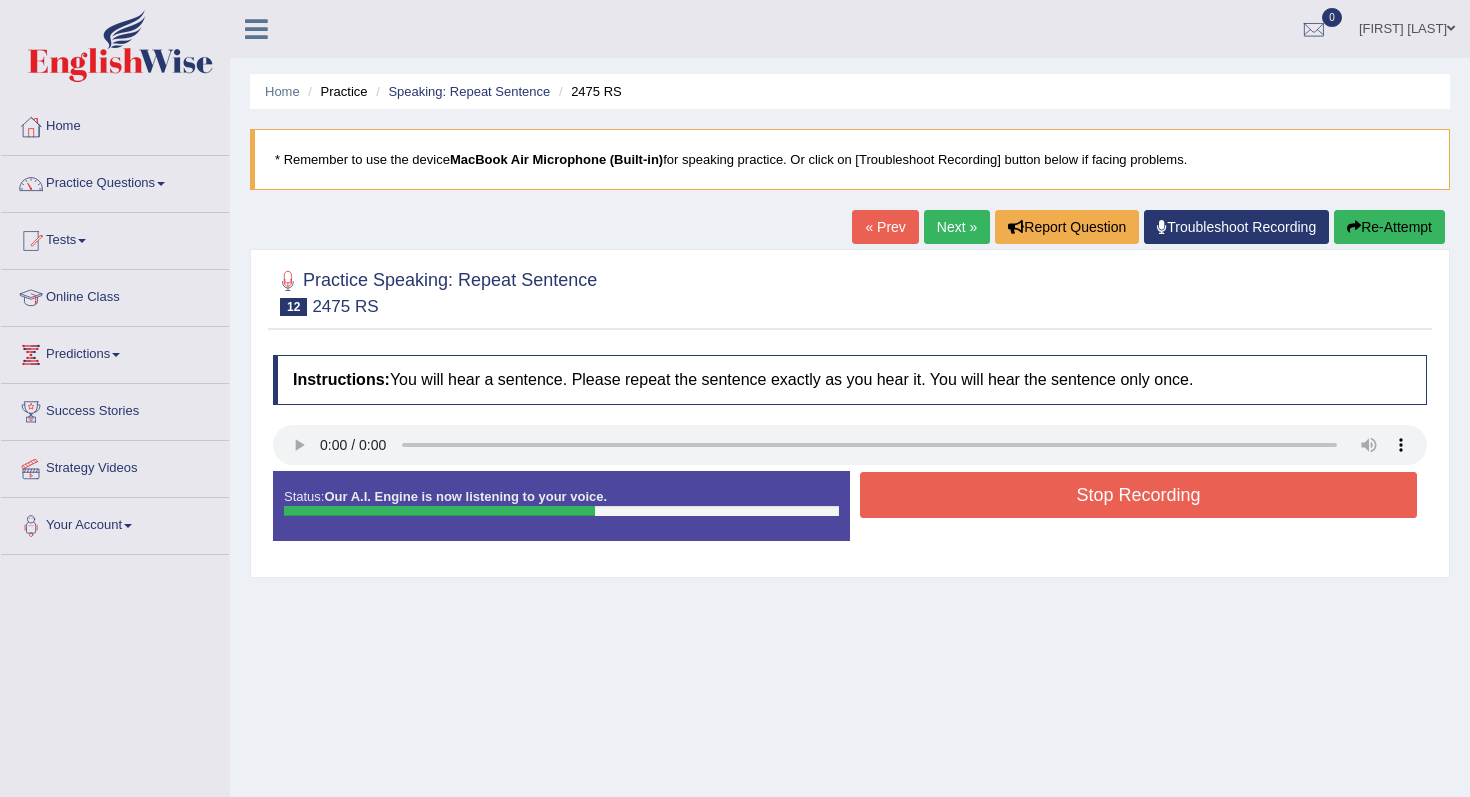 click on "Stop Recording" at bounding box center [1138, 495] 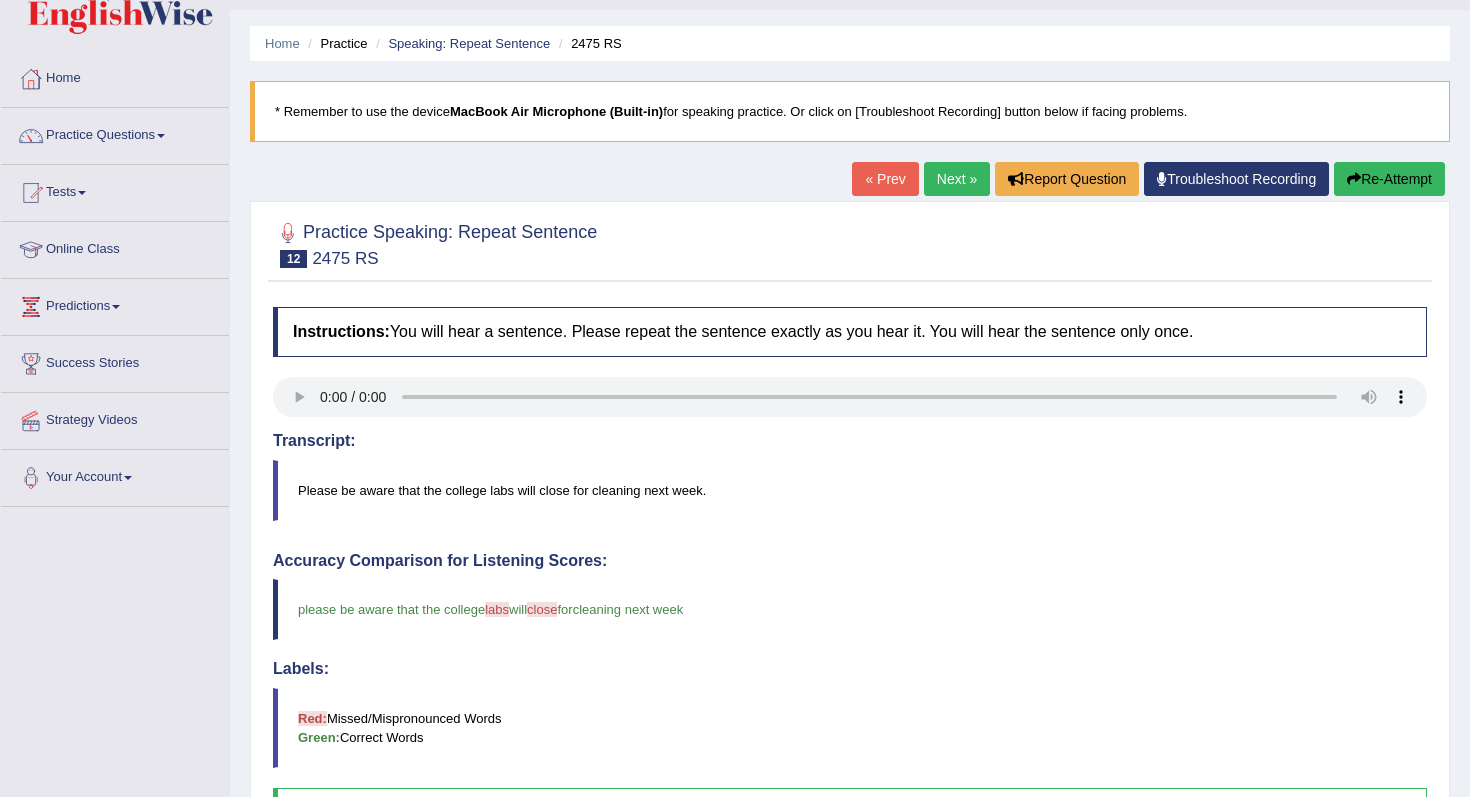 scroll, scrollTop: 0, scrollLeft: 0, axis: both 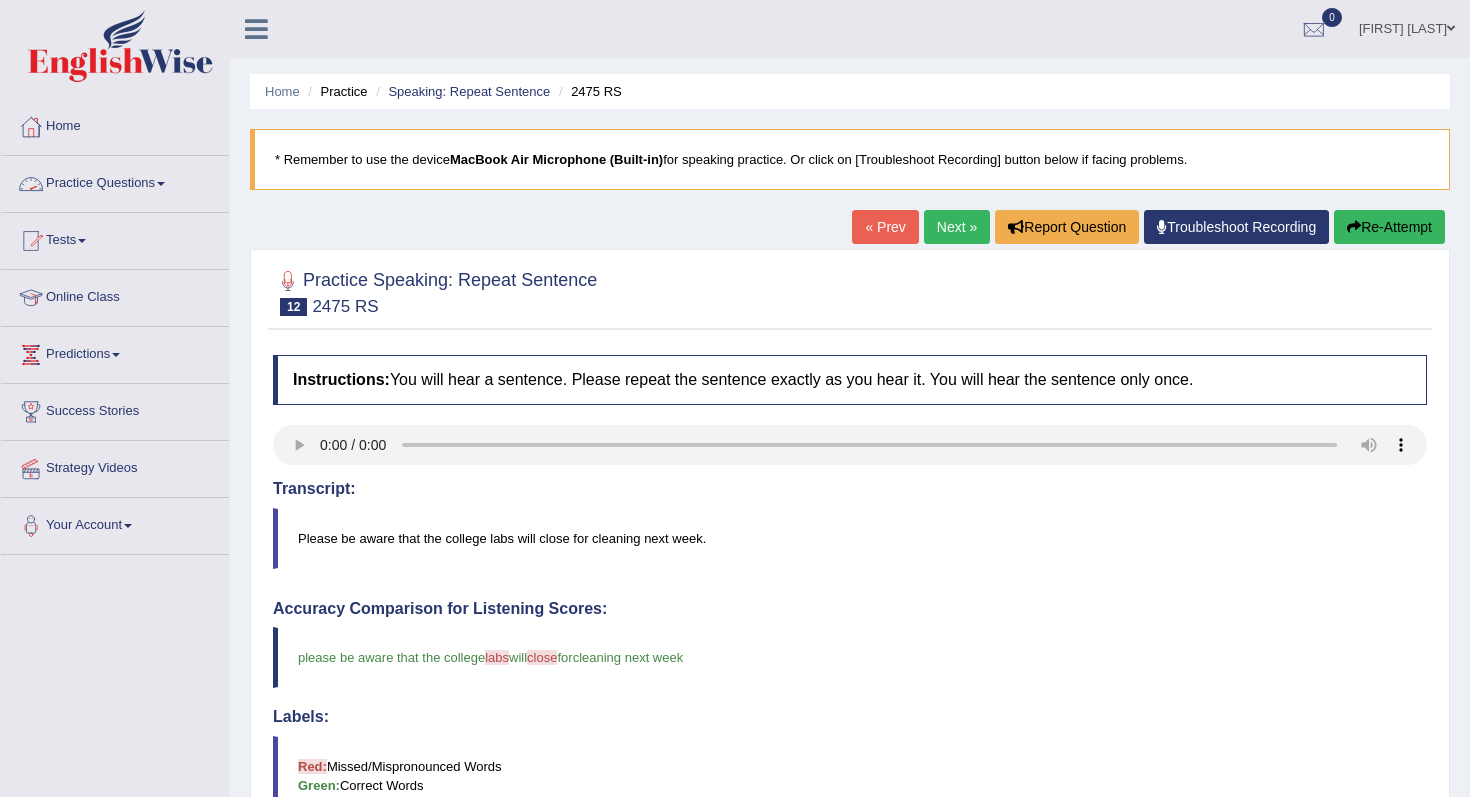 click on "Practice Questions" at bounding box center (115, 181) 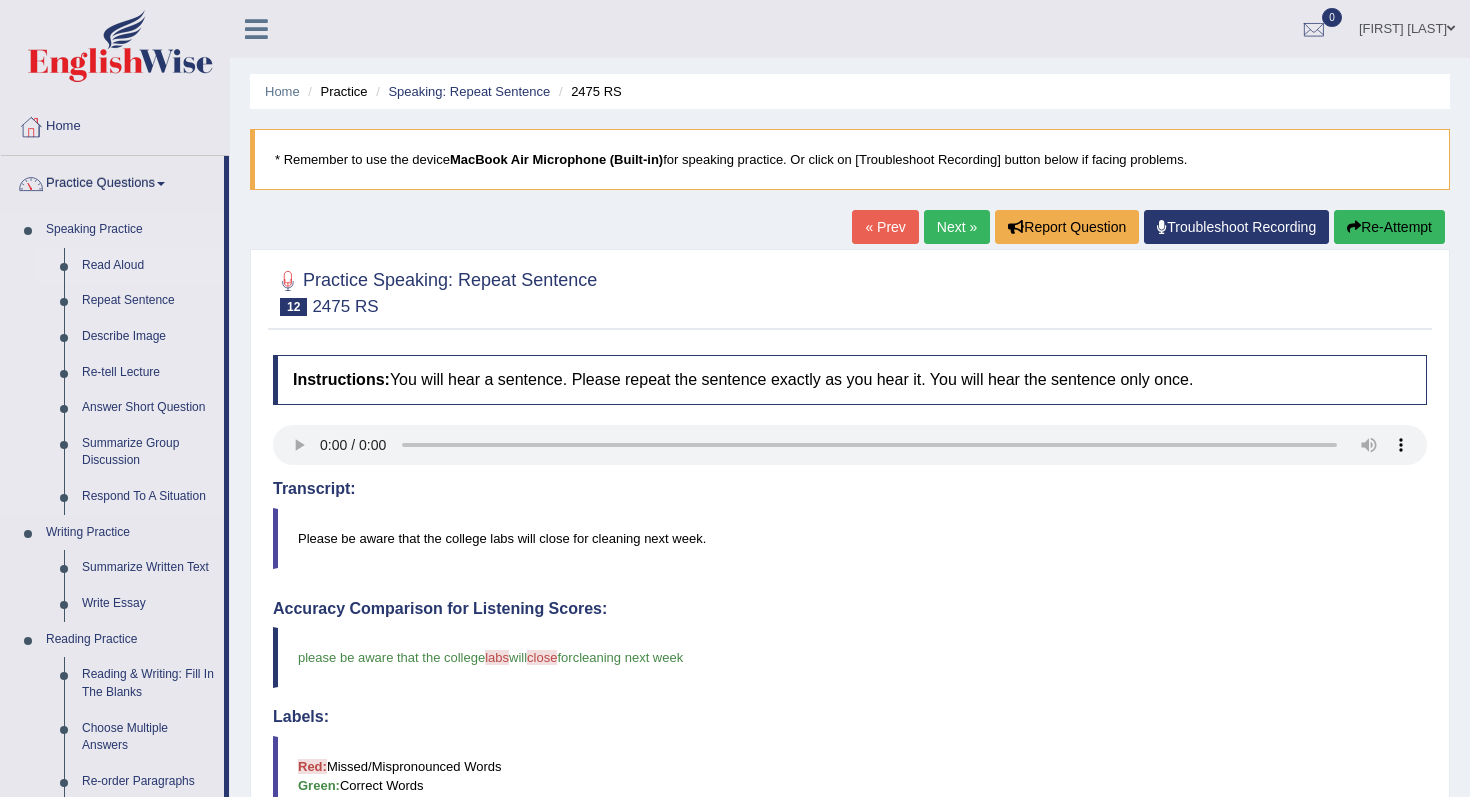 click on "Read Aloud" at bounding box center [148, 266] 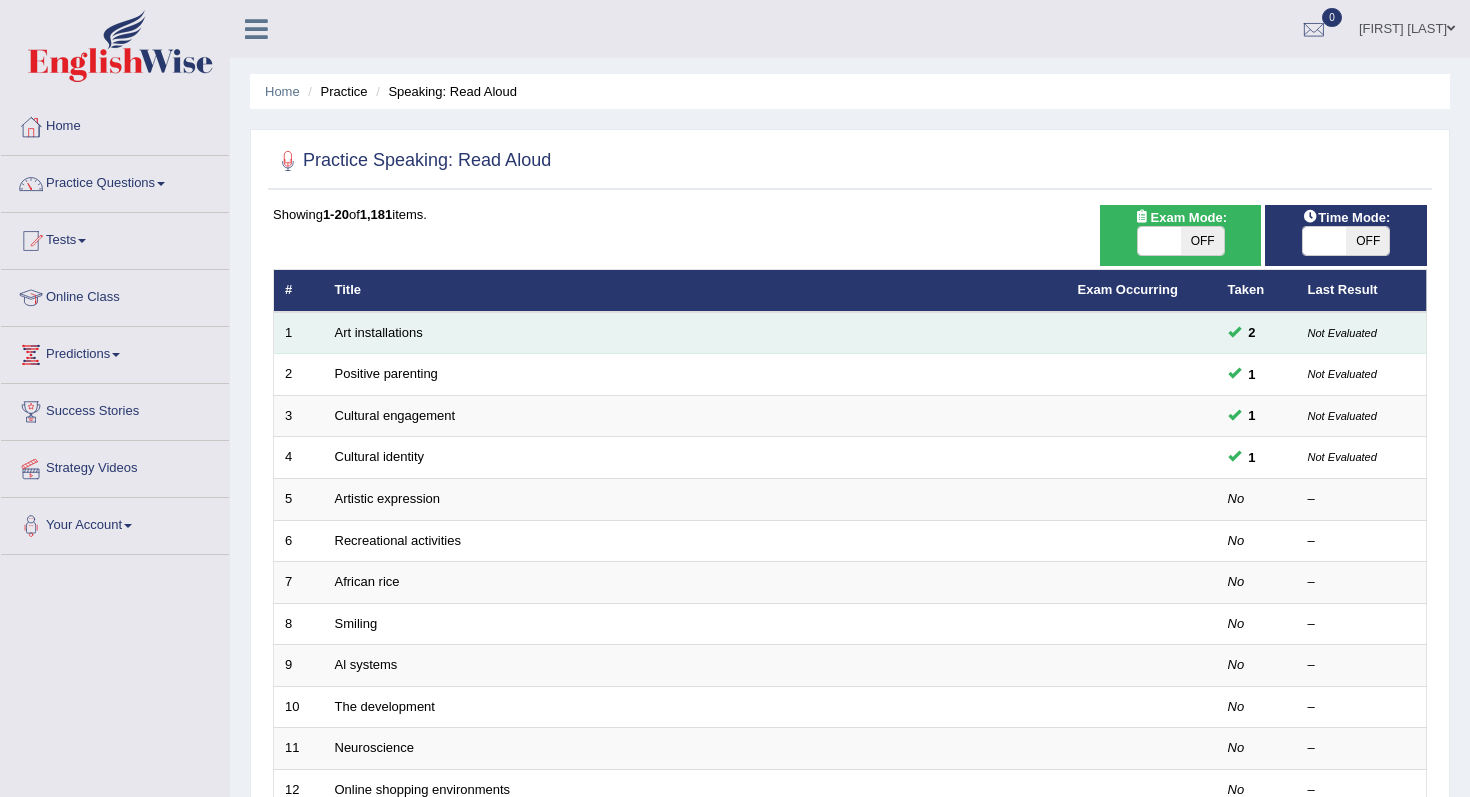 scroll, scrollTop: 0, scrollLeft: 0, axis: both 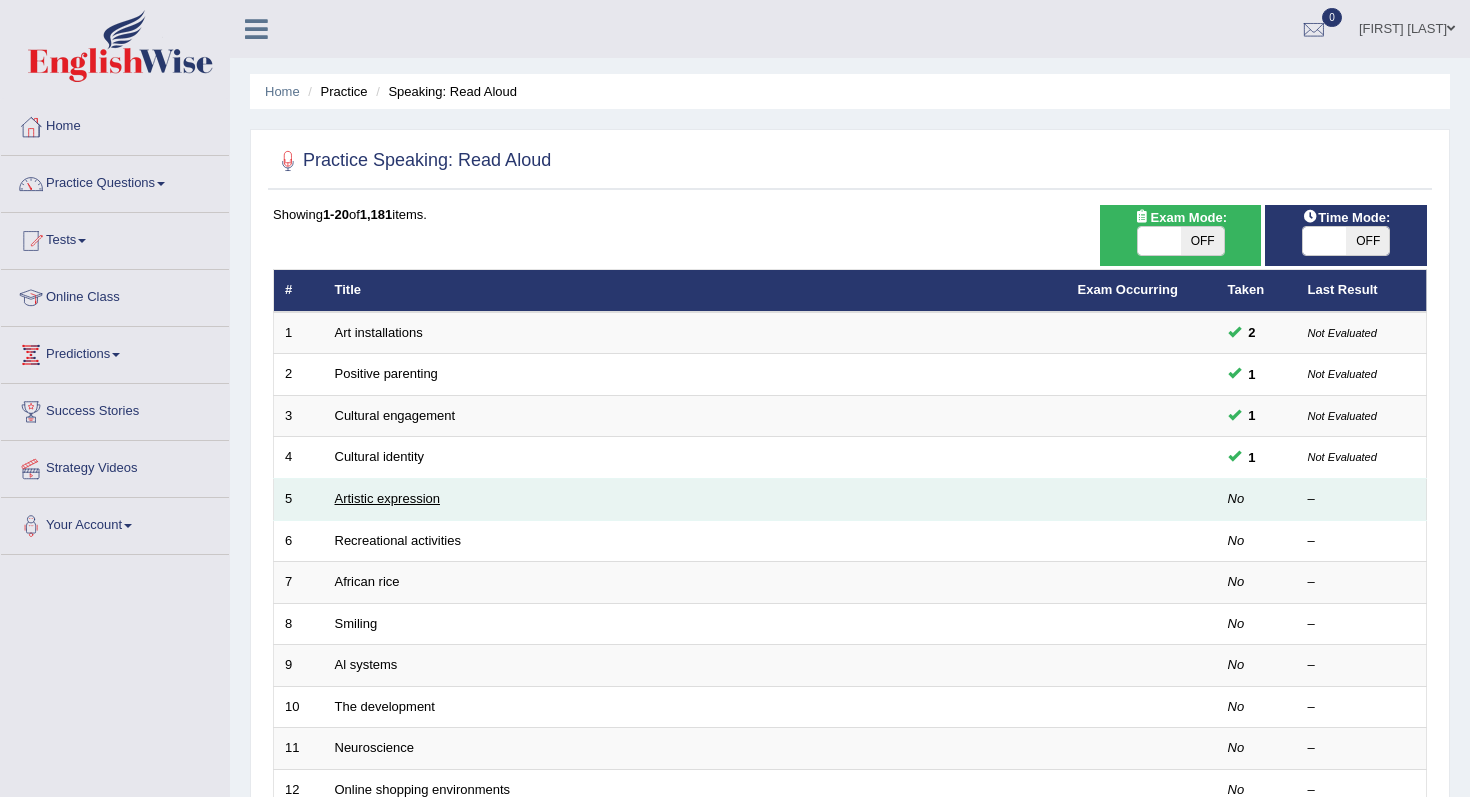 click on "Artistic expression" at bounding box center [387, 498] 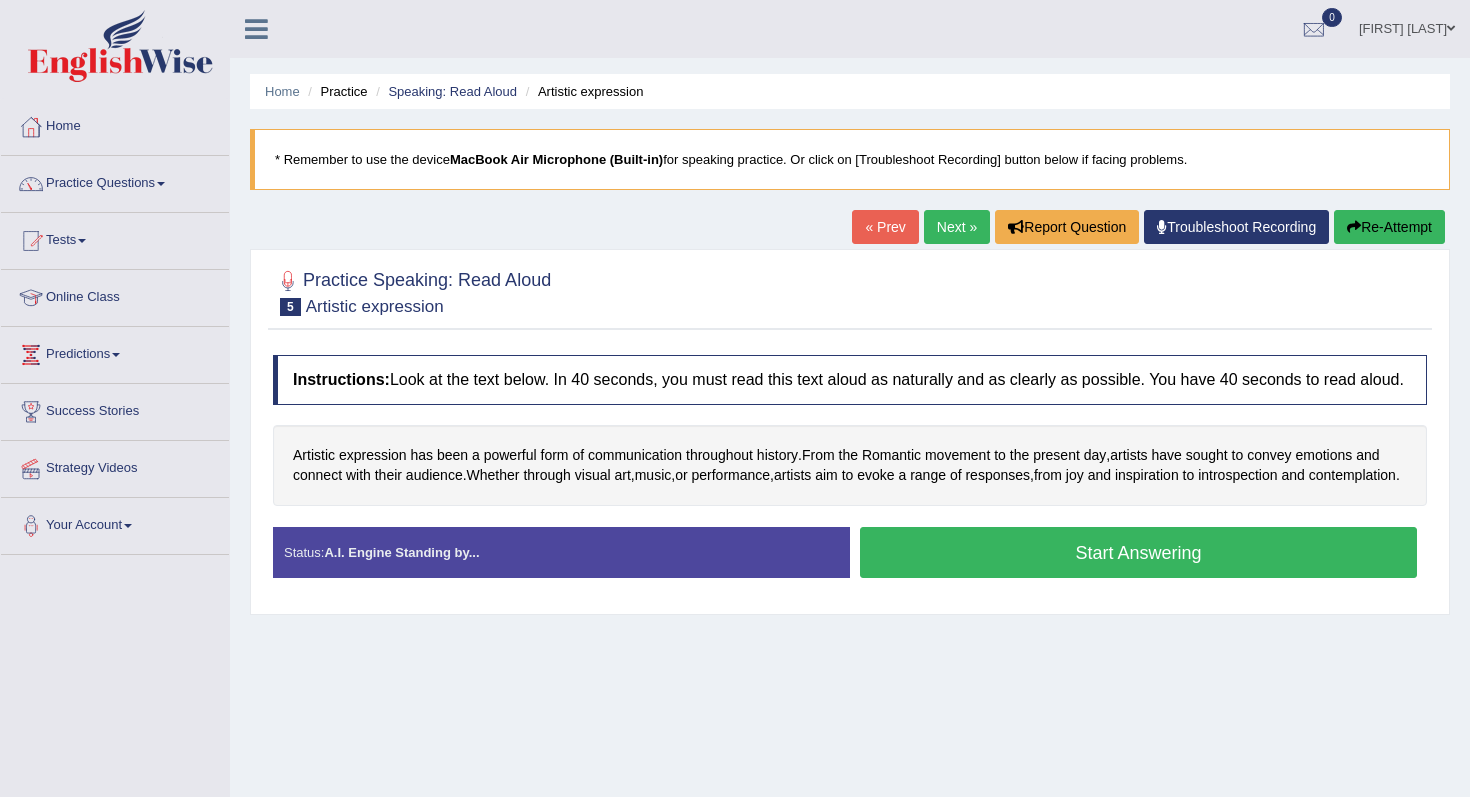 scroll, scrollTop: 0, scrollLeft: 0, axis: both 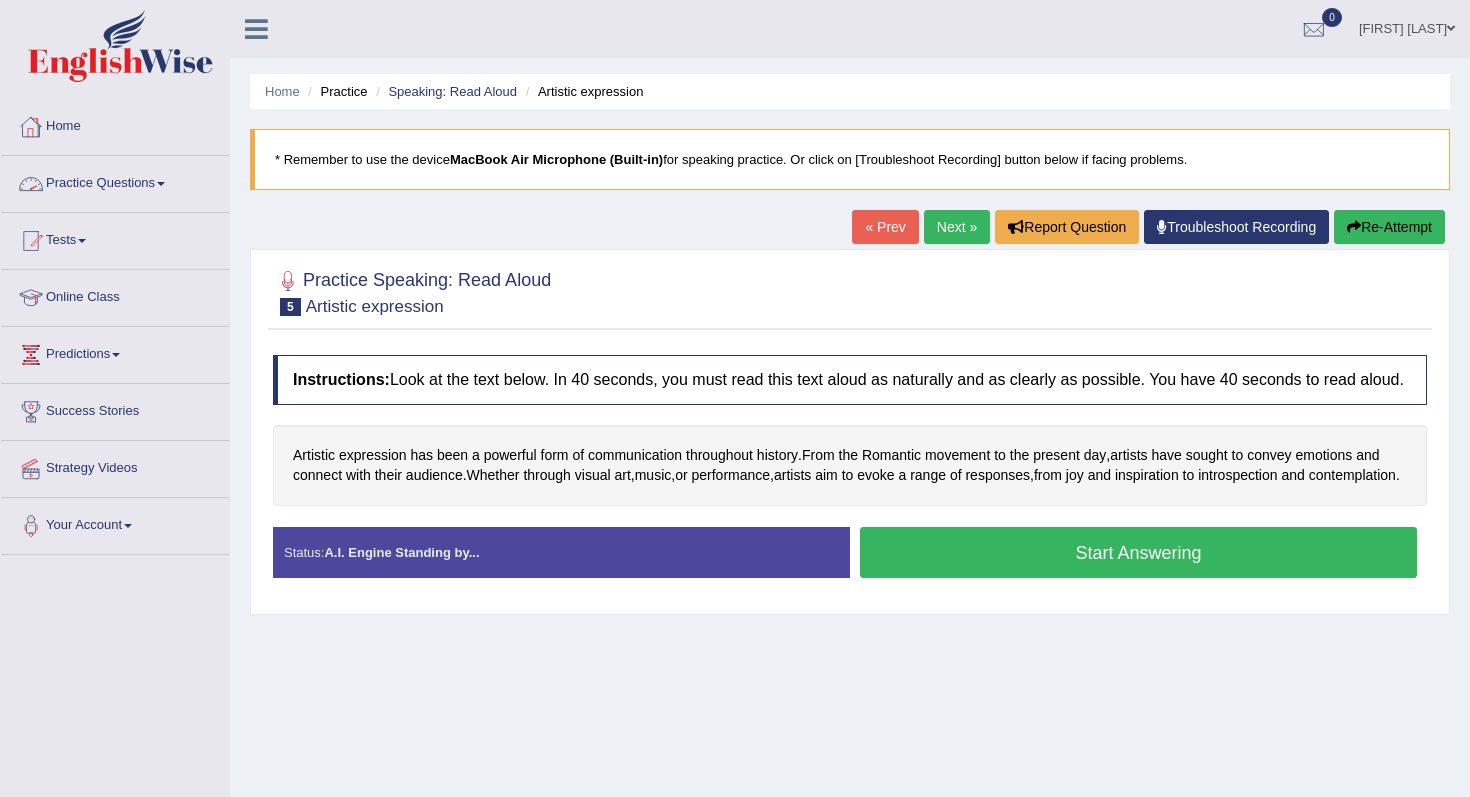 click on "Practice Questions" at bounding box center (115, 181) 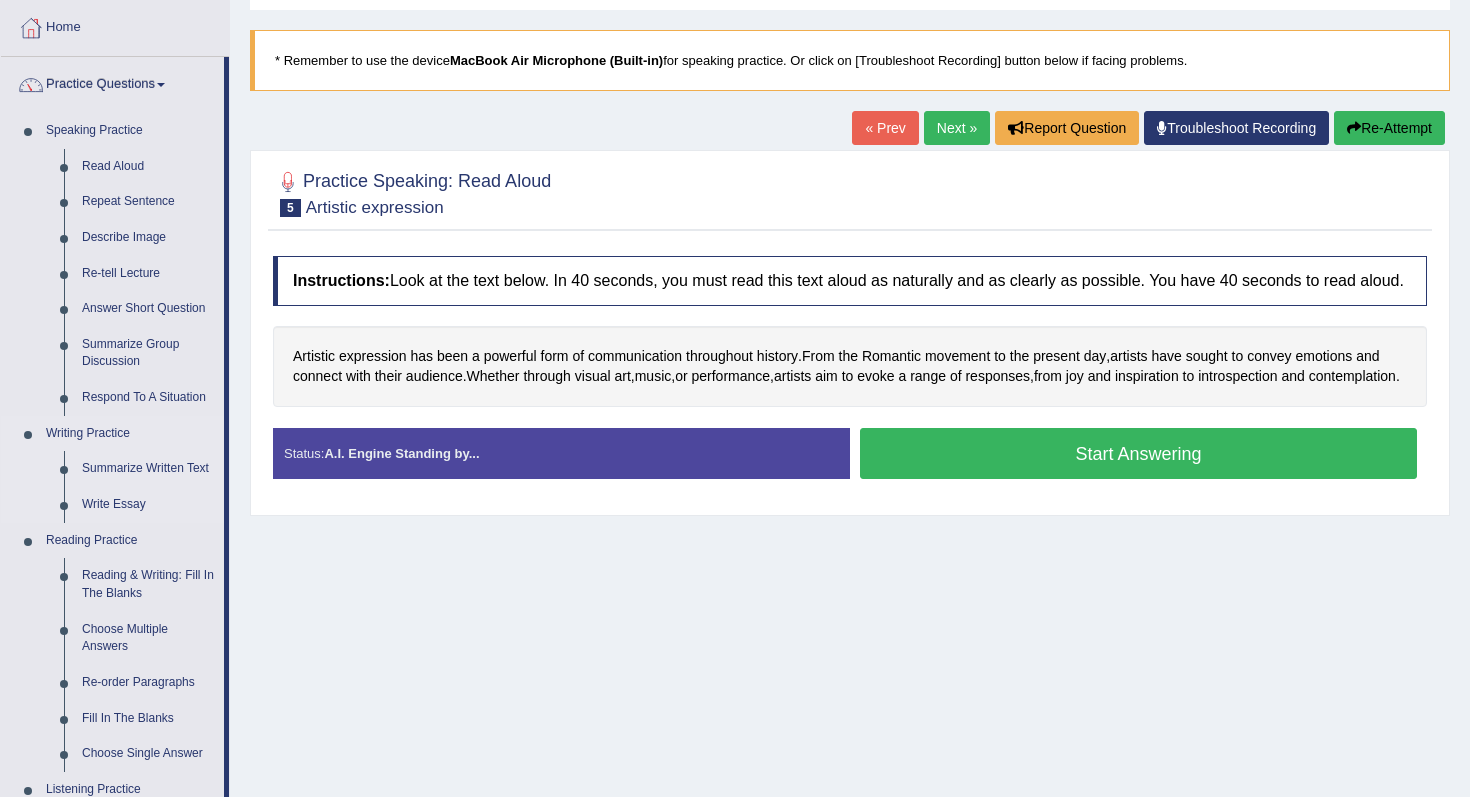 scroll, scrollTop: 137, scrollLeft: 0, axis: vertical 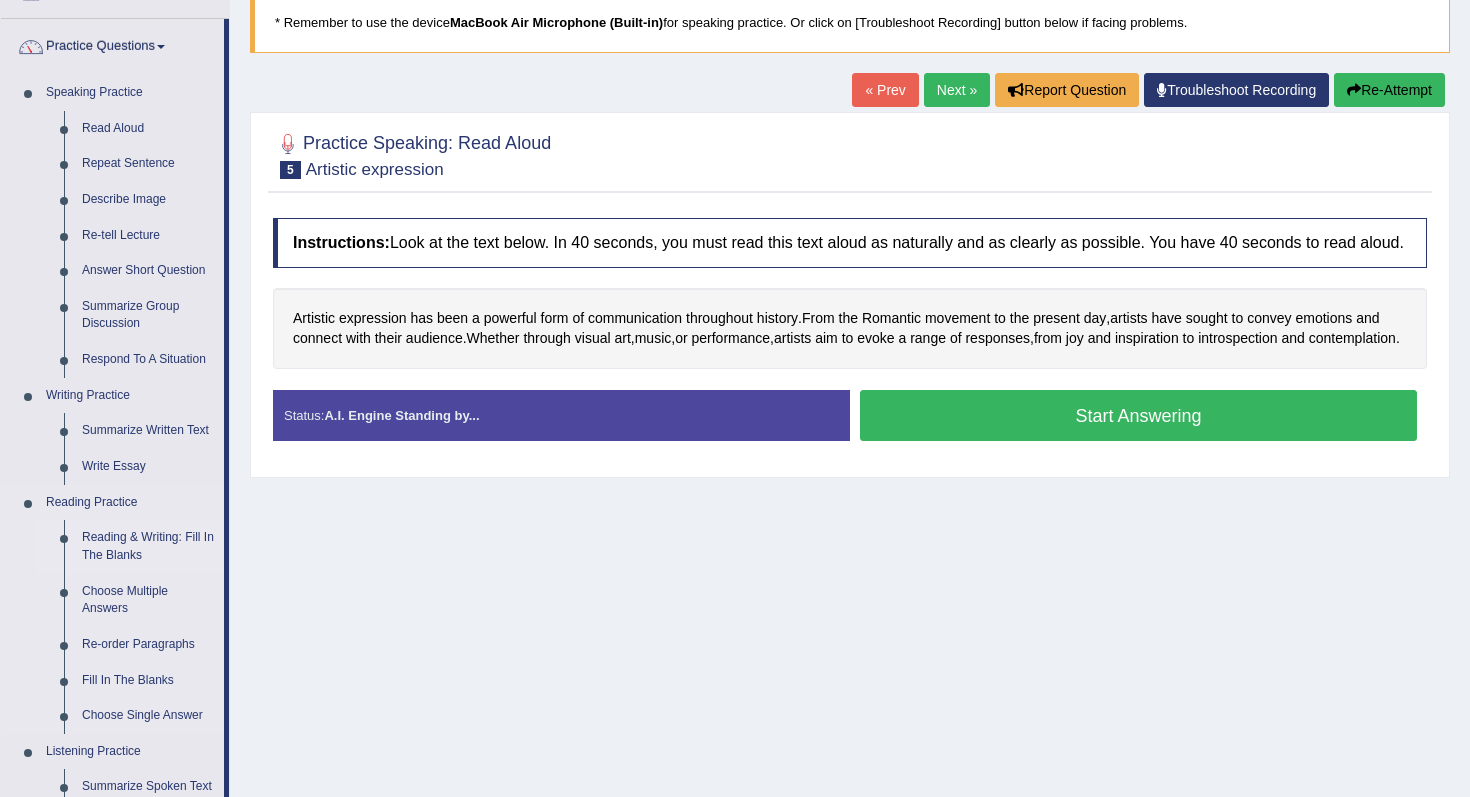 click on "Reading & Writing: Fill In The Blanks" at bounding box center [148, 546] 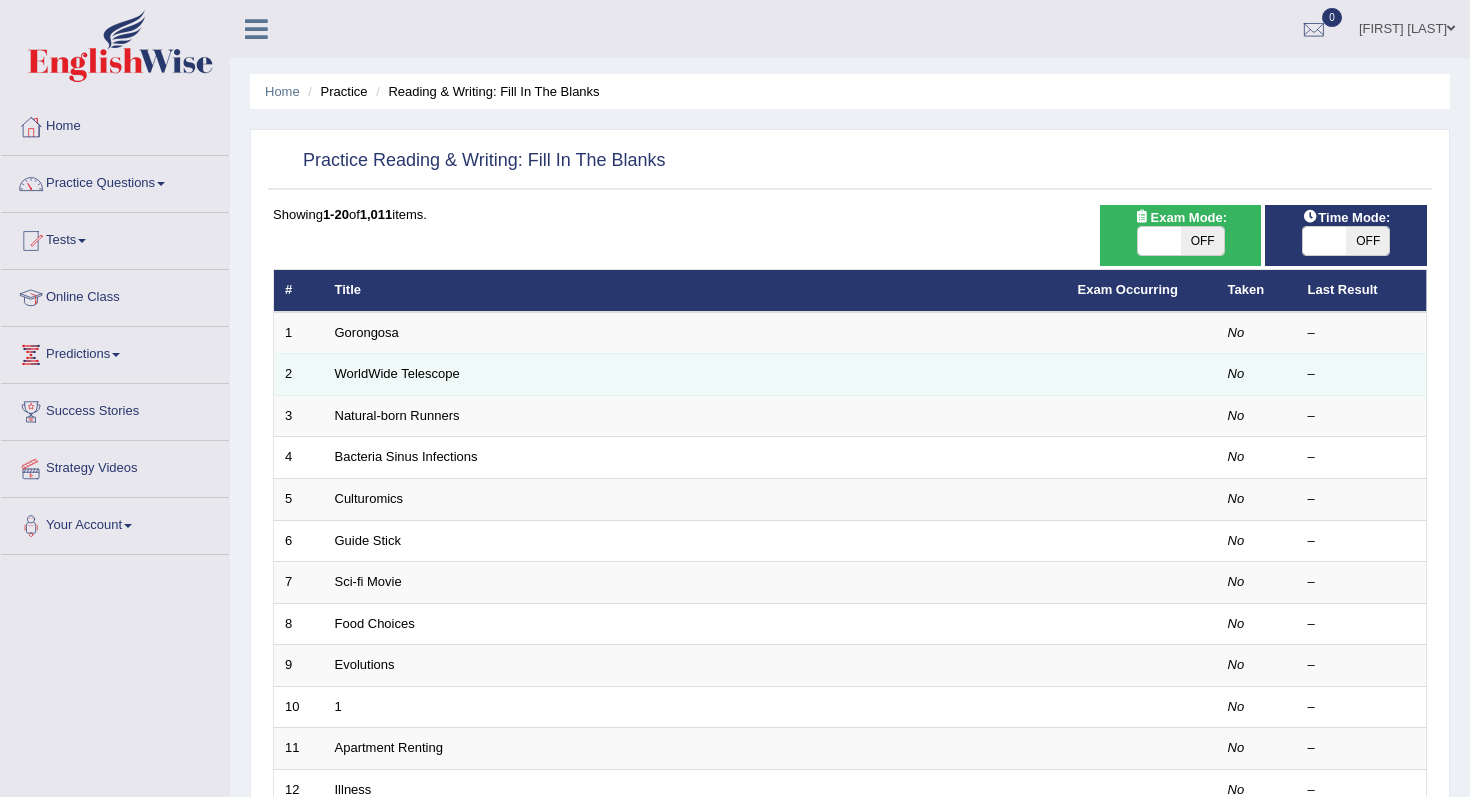 scroll, scrollTop: 0, scrollLeft: 0, axis: both 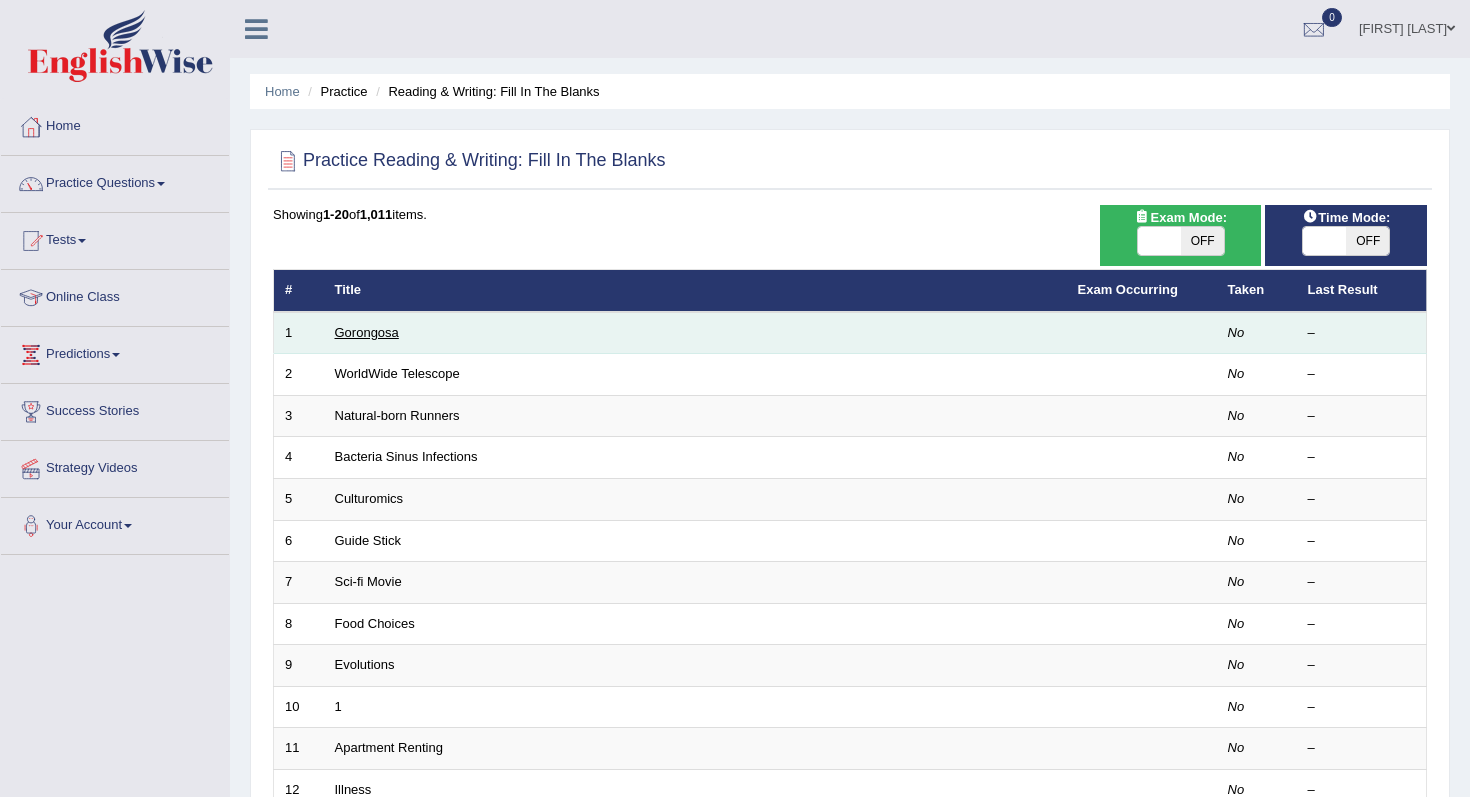 click on "Gorongosa" at bounding box center (367, 332) 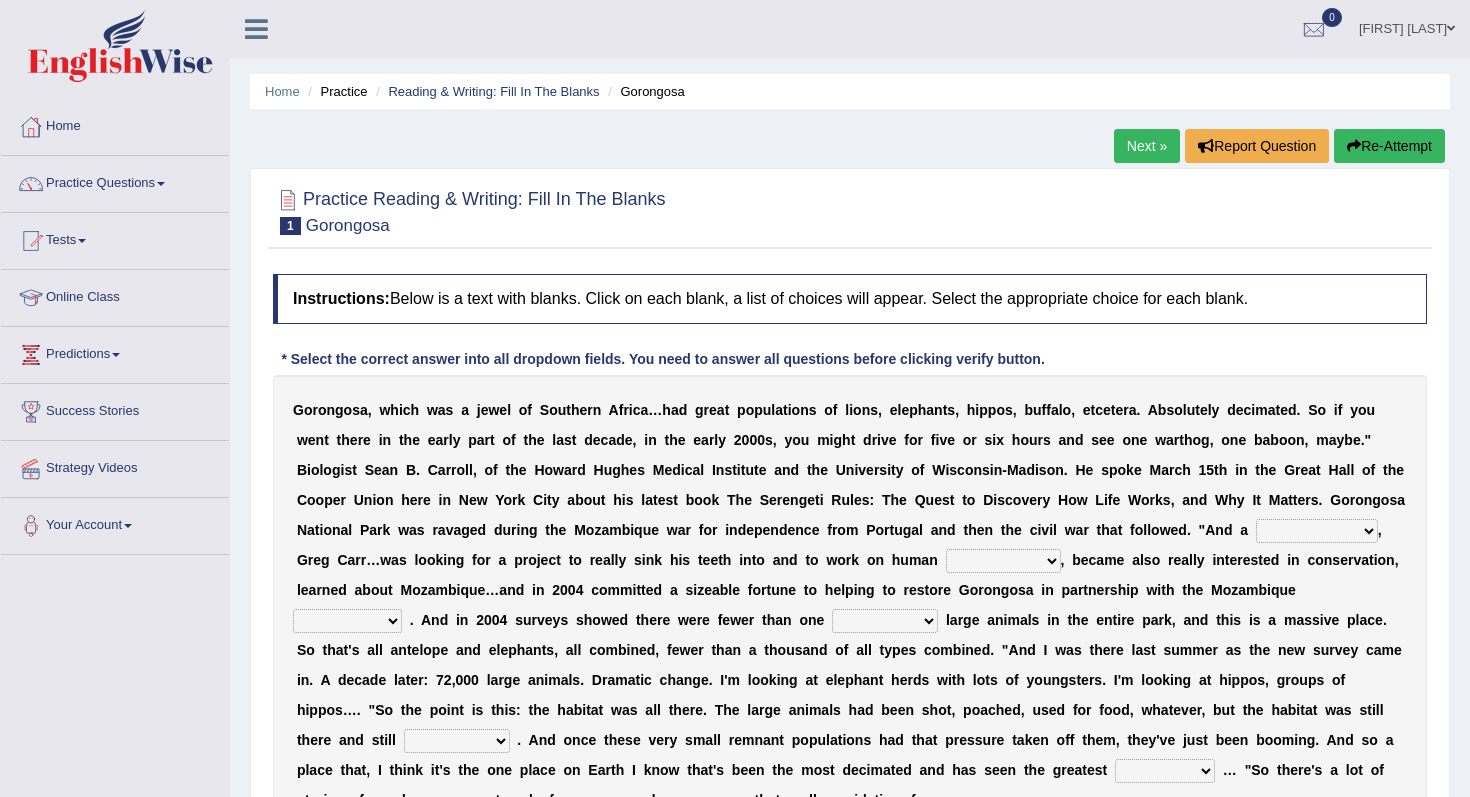 scroll, scrollTop: 0, scrollLeft: 0, axis: both 